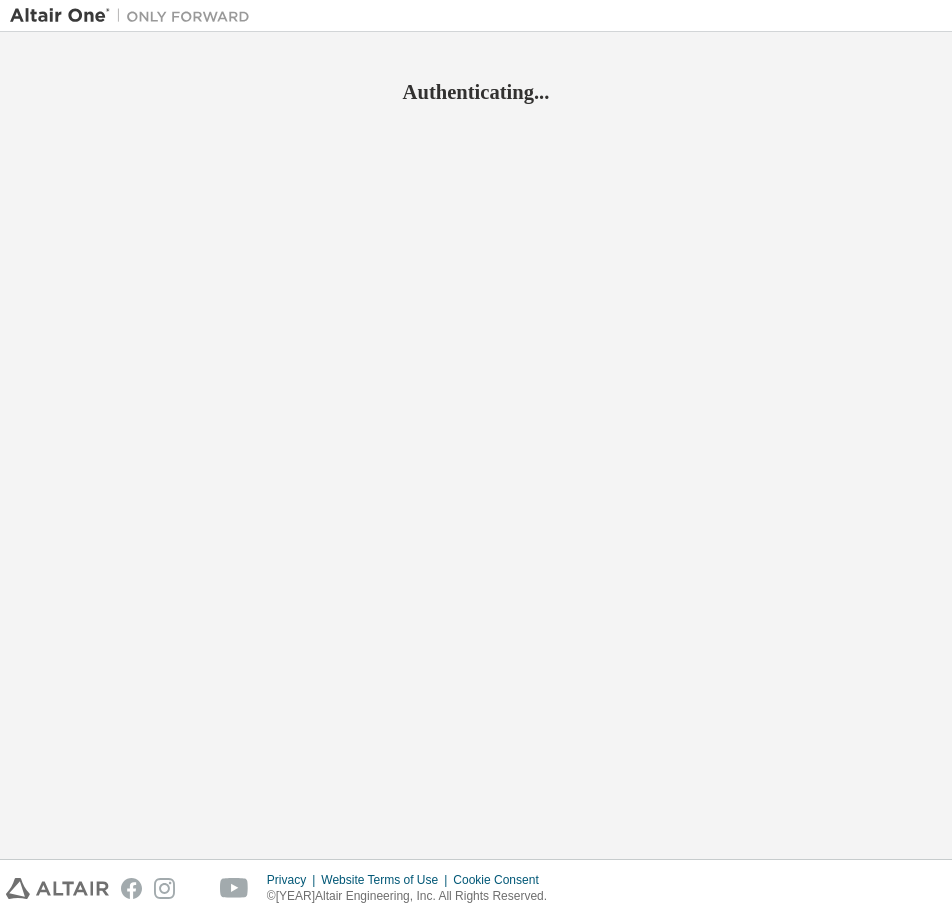 scroll, scrollTop: 0, scrollLeft: 0, axis: both 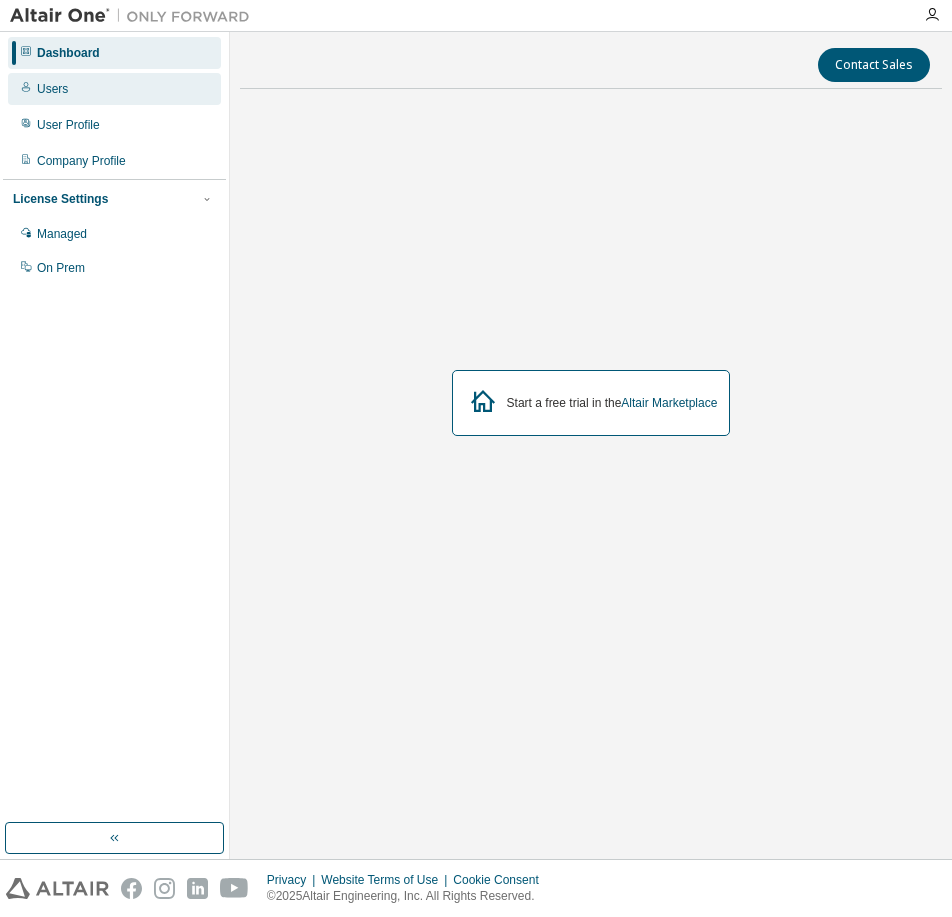 click on "Users" at bounding box center [114, 89] 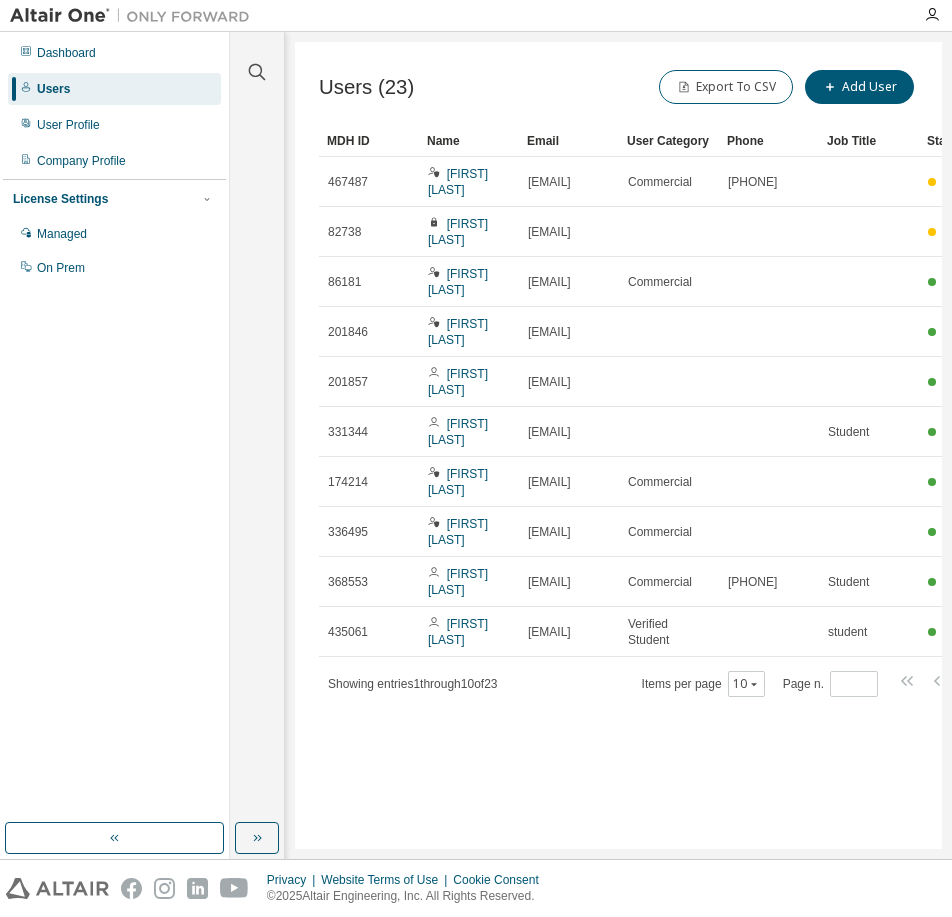 click on "Users (23) Export To CSV Add User Clear Load Save Save As Field Operator Value Select filter Select operand Add criteria Search MDH ID Name Email User Category Phone Job Title Status 467487    Keiji Wada kj-wada@tmu.ac.jp Commercial 042-677-1111 Pending 82738    Naoki Ito ito-naoki1@ed.tmu.ac.jp Pending 86181    Ayako Torisaka ayakot@tmu.ac.jp Commercial Onboarded 201846    sentong  wang  wang-sentong@ed.tmu.ac.jp Onboarded 201857    Takumi  Harada  harada-takumi@ed.tmu.ac.jp Onboarded 331344    Masayuki Fujii fujii-masayuki@ed.tmu.ac.jp Student Onboarded 174214    Yukihisa Suzuki y_suzuki@tmu.ac.jp Commercial Onboarded 336495    Sentong Wang wang_sentong@tmu.ac.jp Commercial Onboarded 368553    Kono Hikari kono-hikari@ed.tmu.ac.jp Commercial 080-5484-5507 Student Onboarded 435061    Hisaki Ogatsu ogatsu-hisaki@ed.tmu.ac.jp Verified Student student Onboarded Showing entries  1  through  10  of  23 Items per page 10 Page n. *" at bounding box center [618, 445] 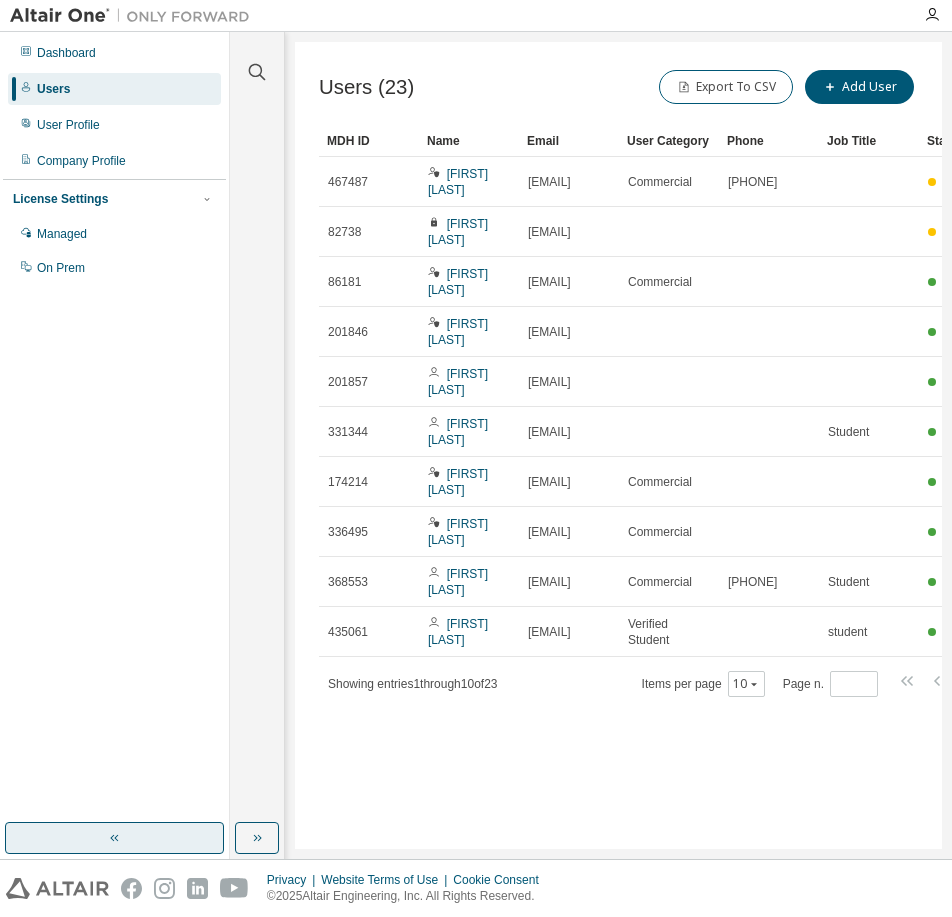 click at bounding box center [114, 838] 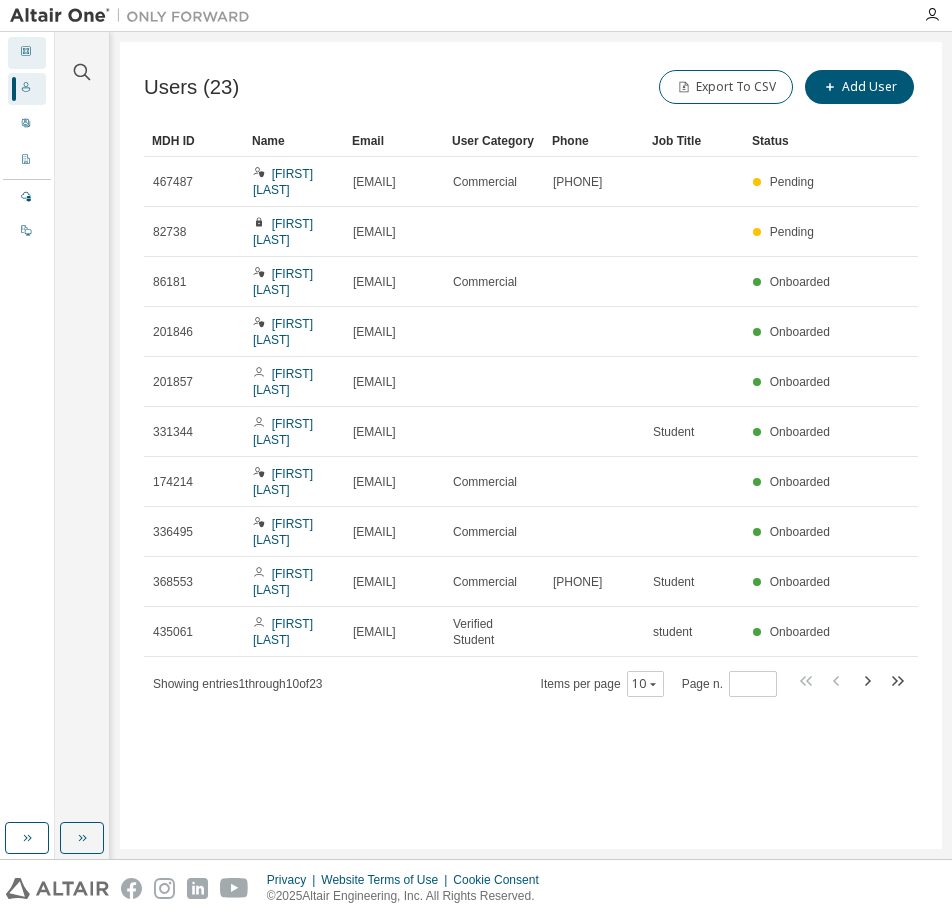 click 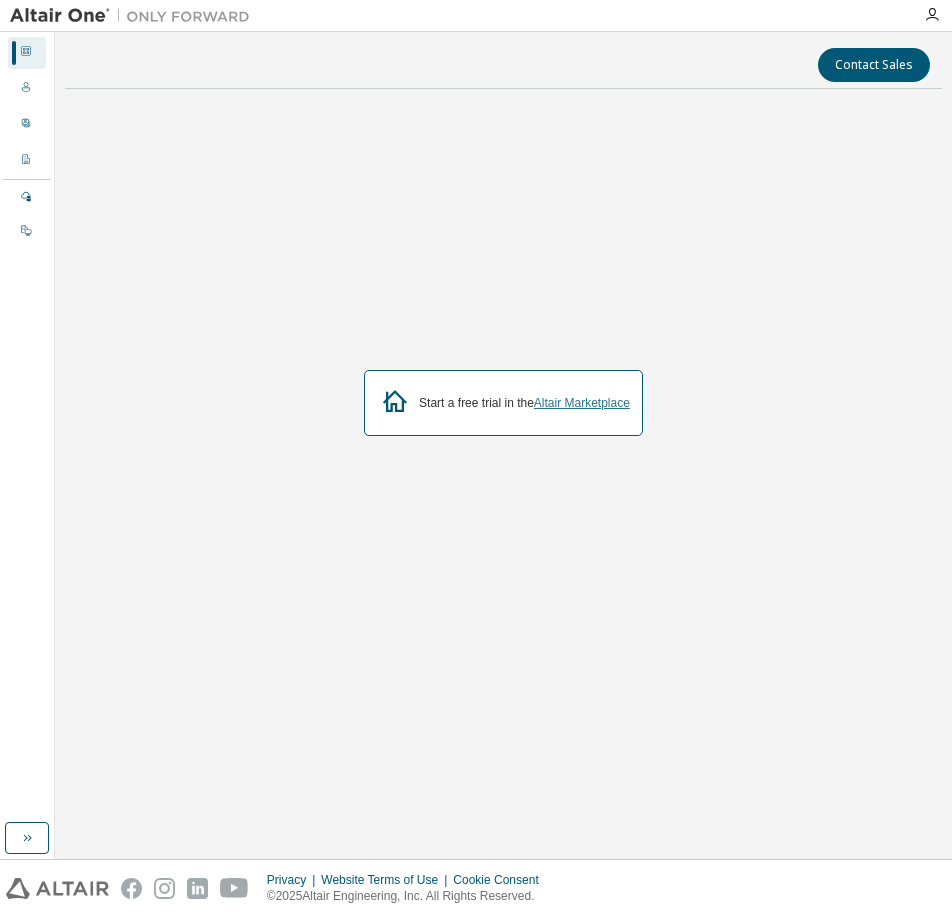 click on "Altair Marketplace" at bounding box center [582, 403] 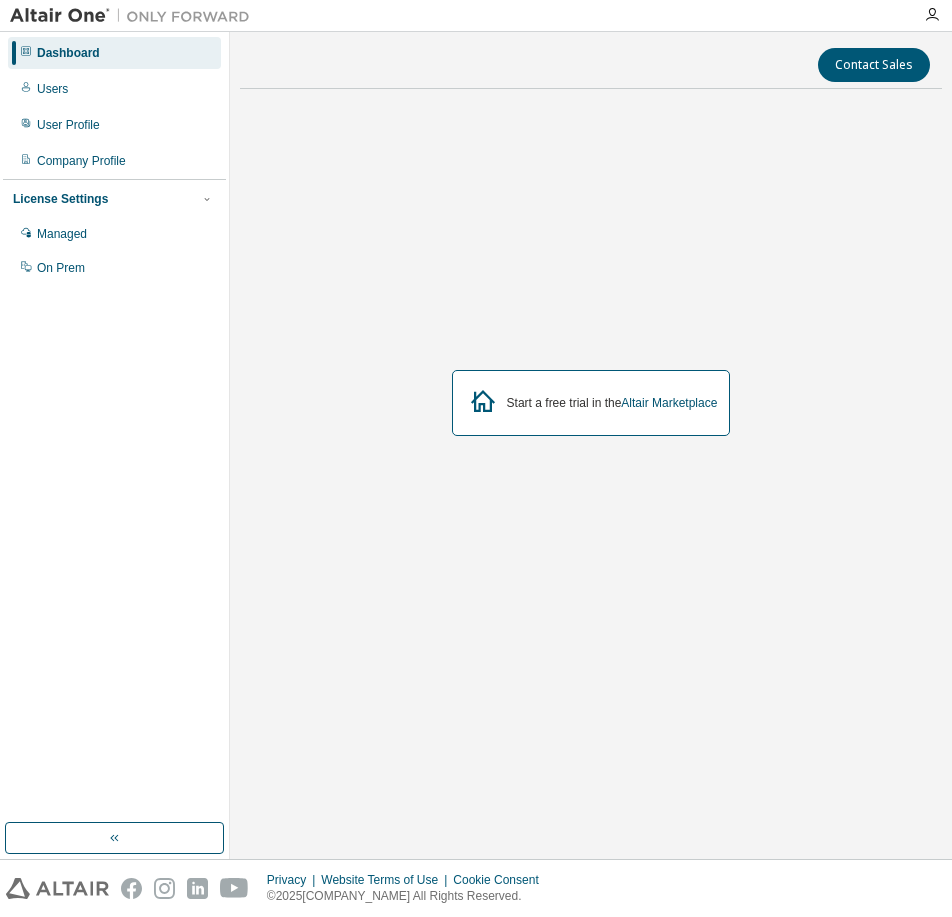 scroll, scrollTop: 0, scrollLeft: 0, axis: both 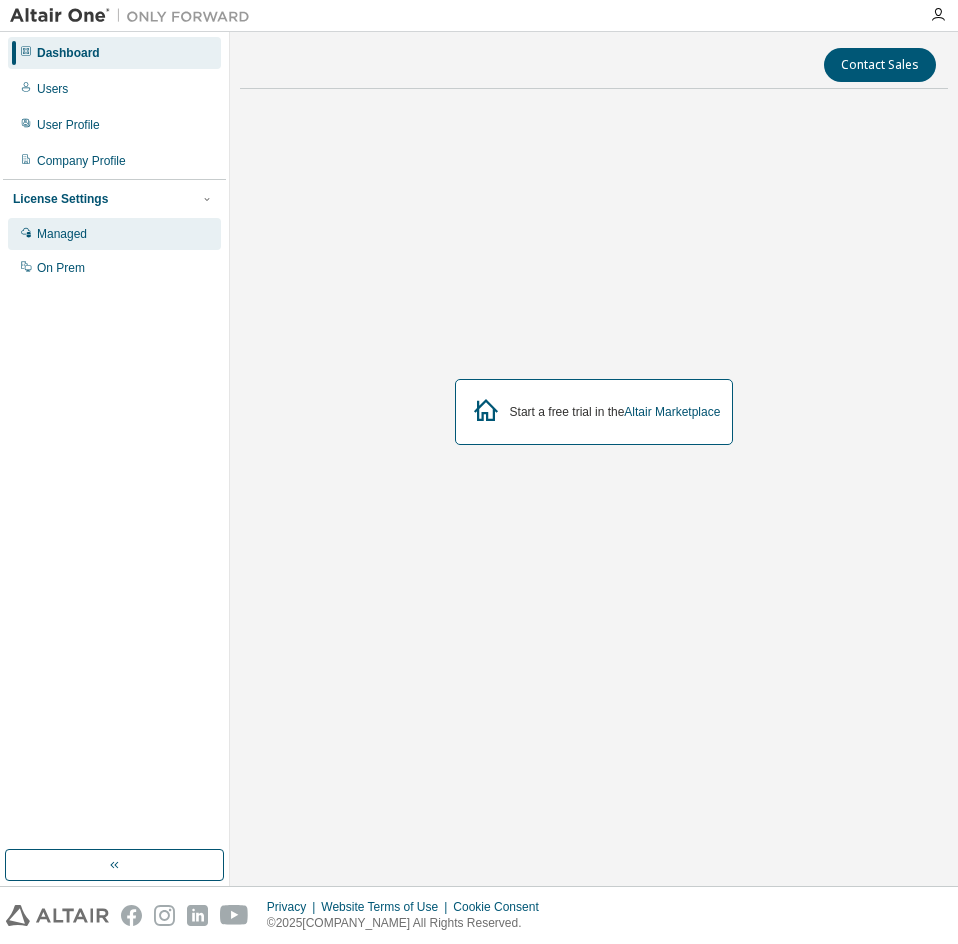 click on "Managed" at bounding box center [114, 234] 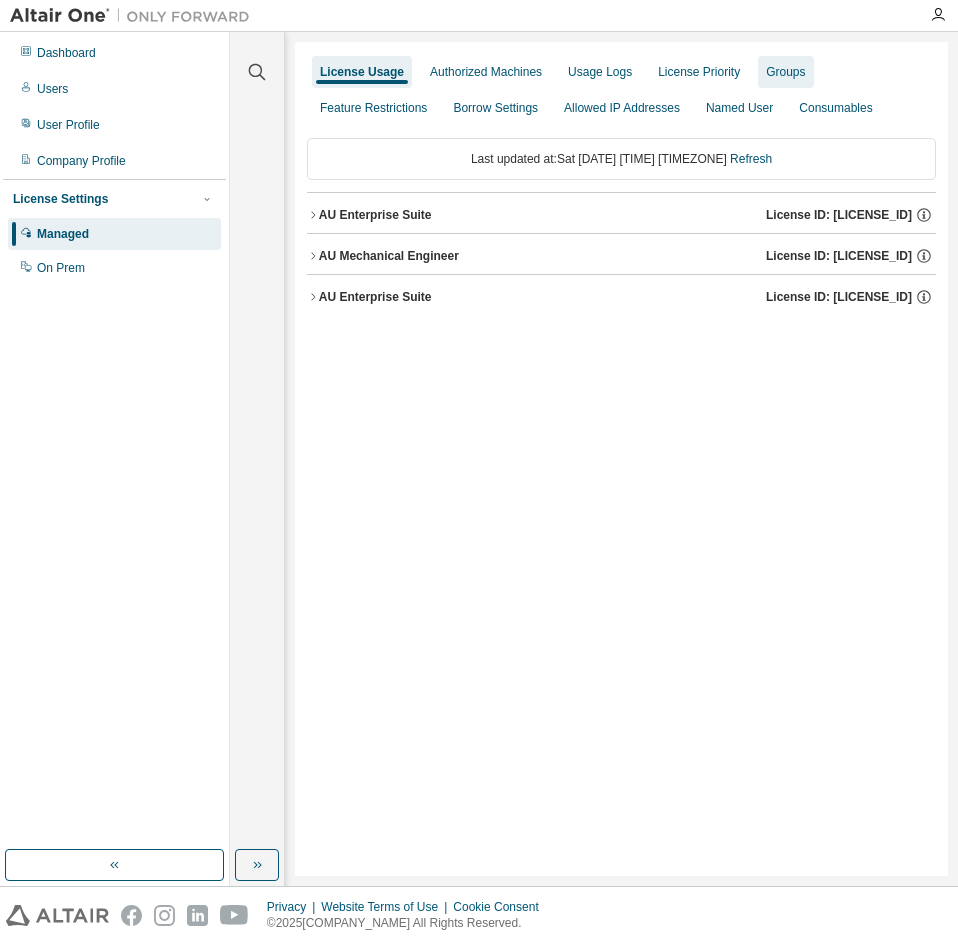 click on "Groups" at bounding box center [785, 72] 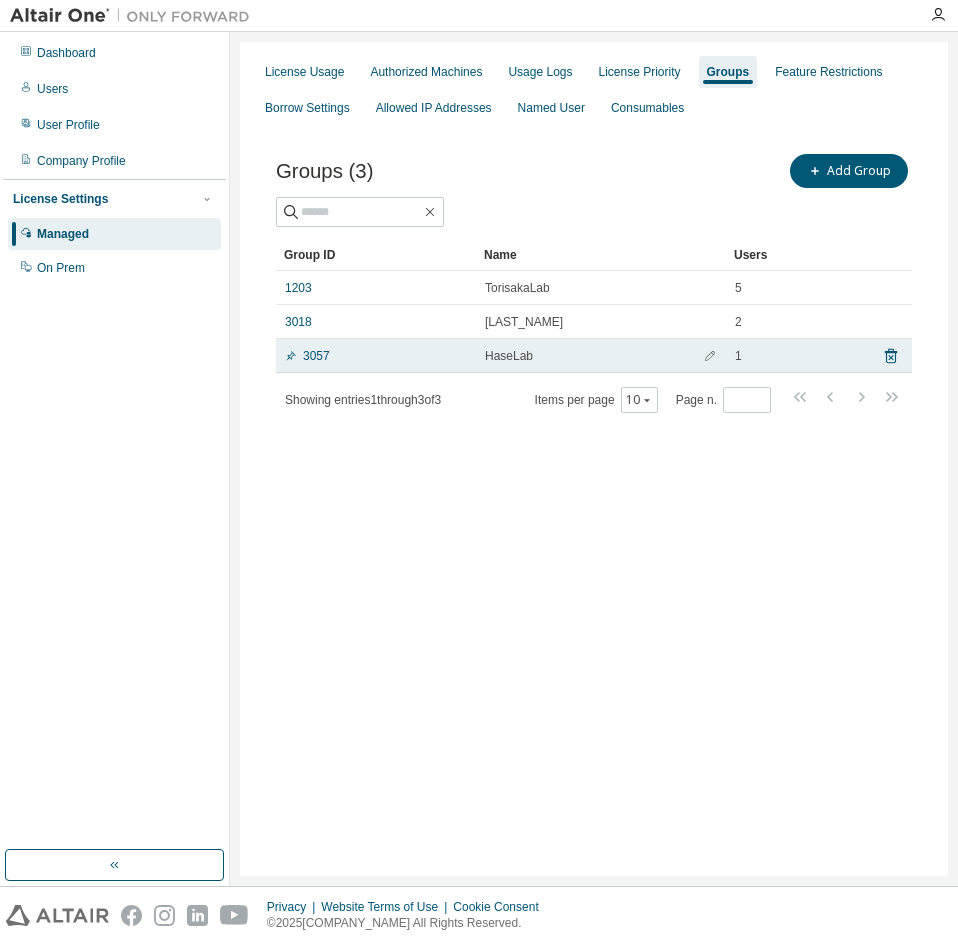 click on "HaseLab" at bounding box center (509, 356) 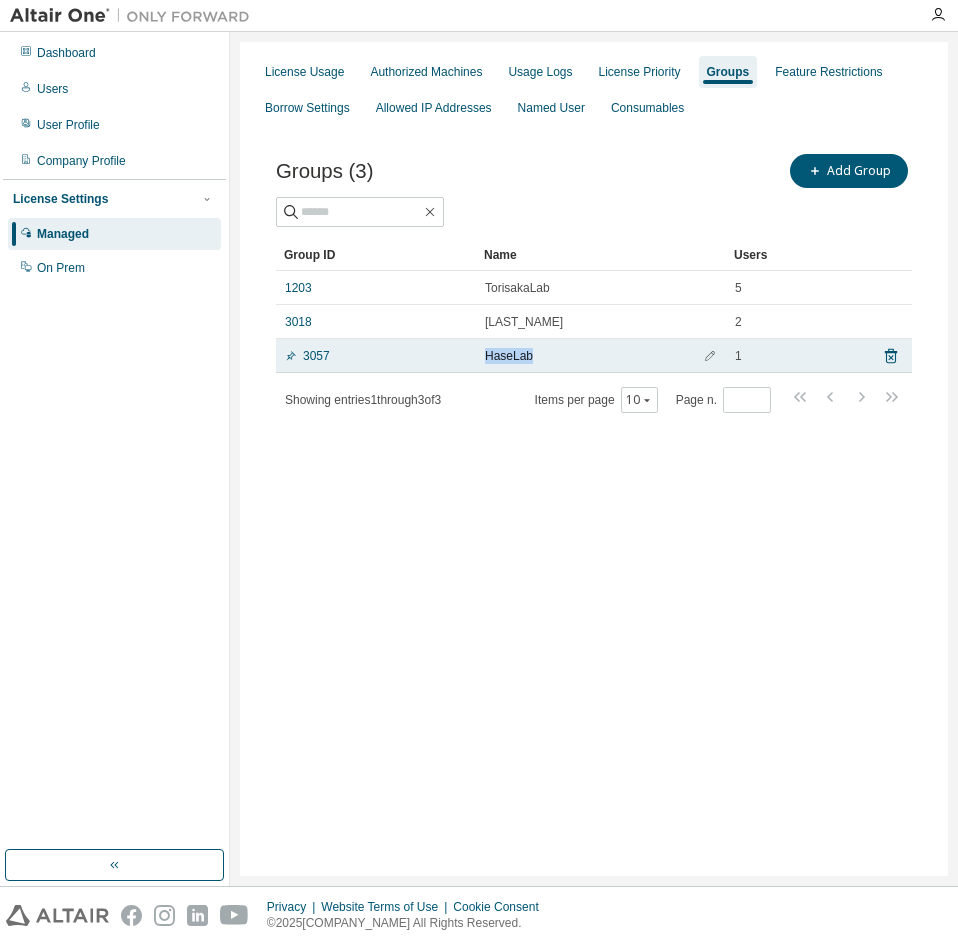 click on "HaseLab" at bounding box center [509, 356] 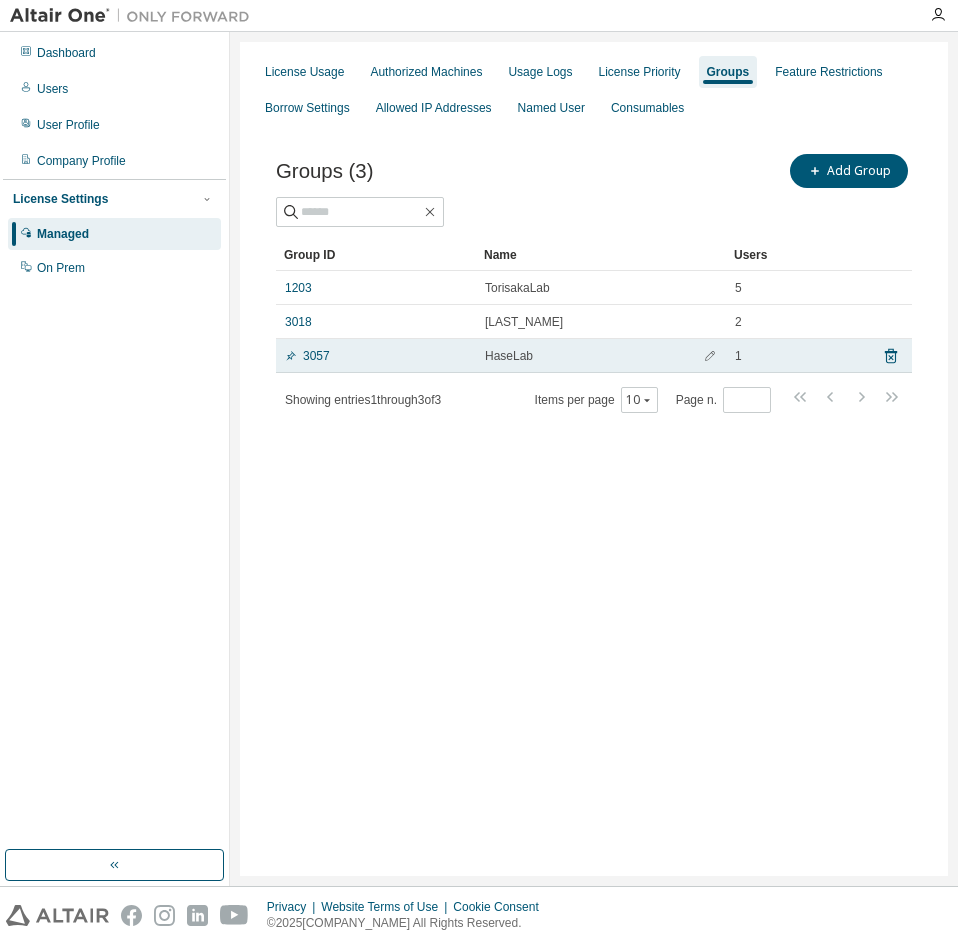 click on "3057" at bounding box center (376, 356) 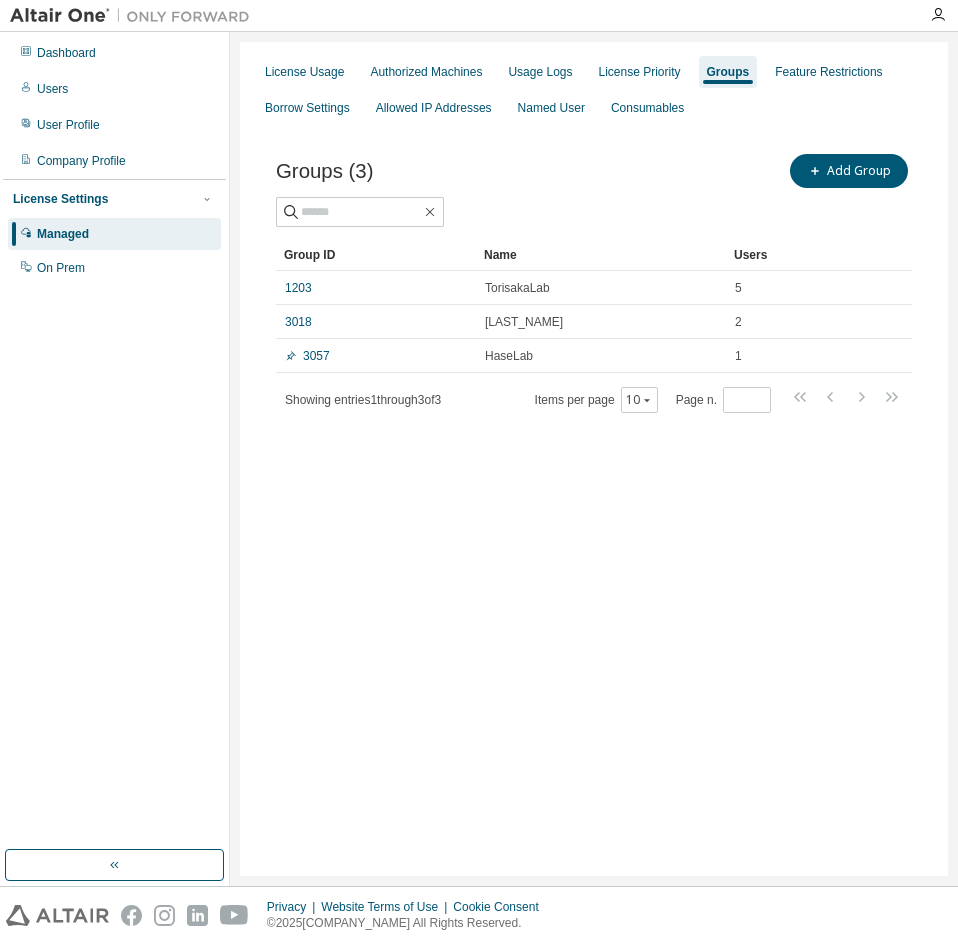 click on "Add Group" at bounding box center [753, 171] 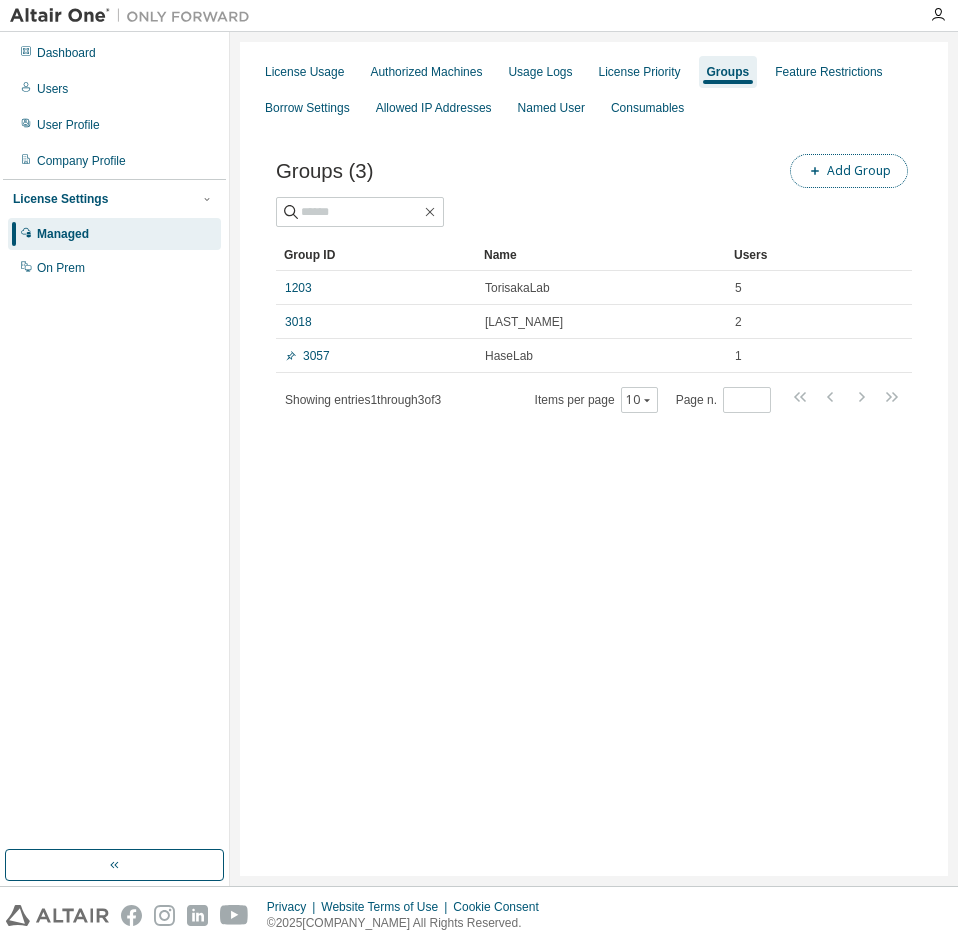 click on "Add Group" at bounding box center (849, 171) 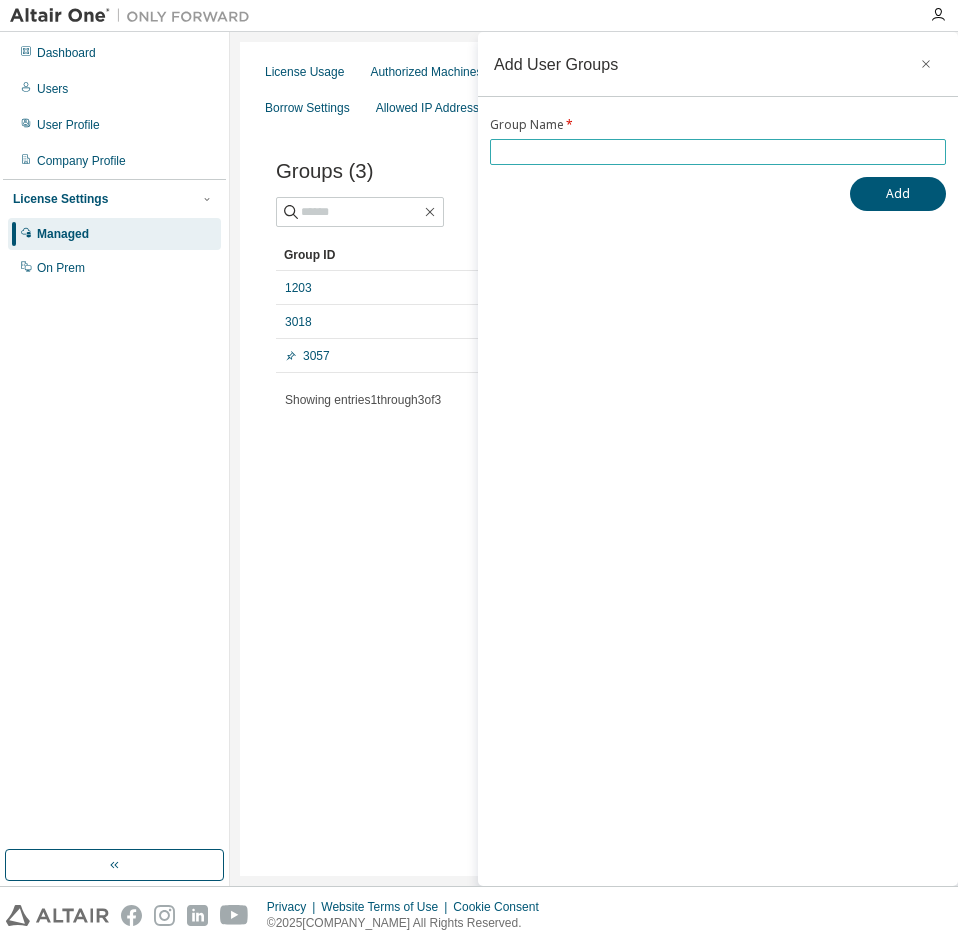 click at bounding box center [718, 152] 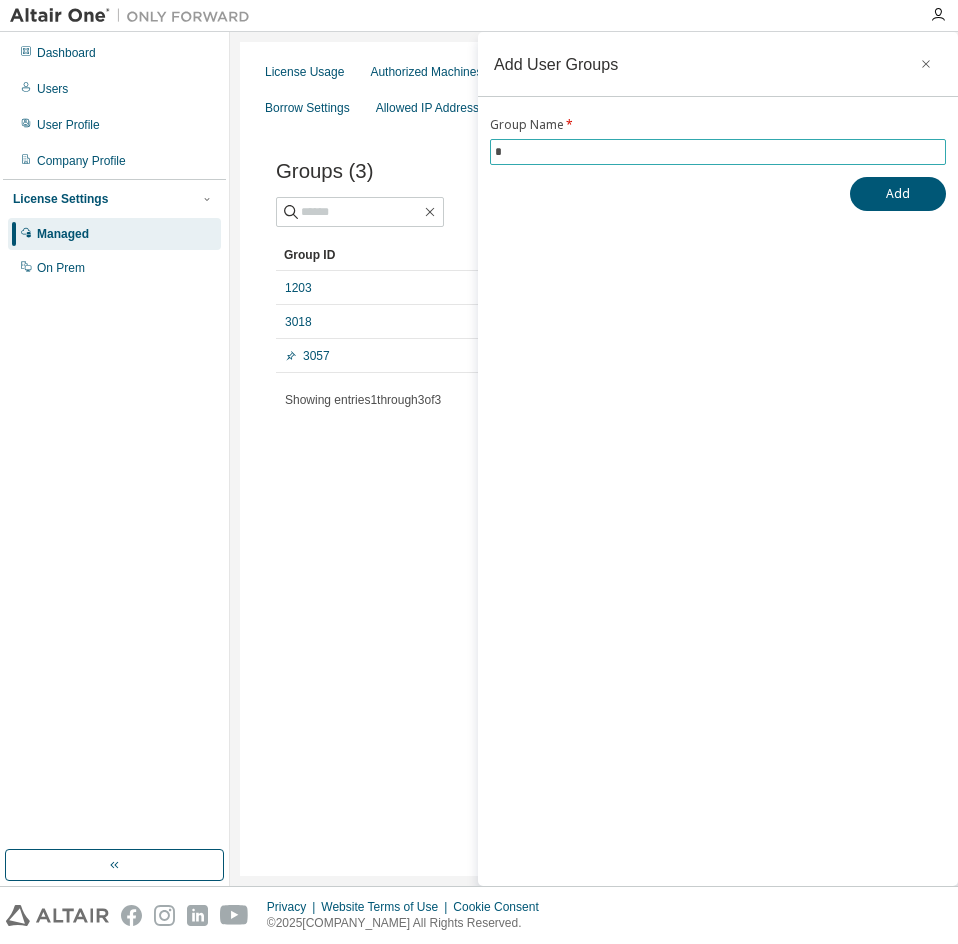type 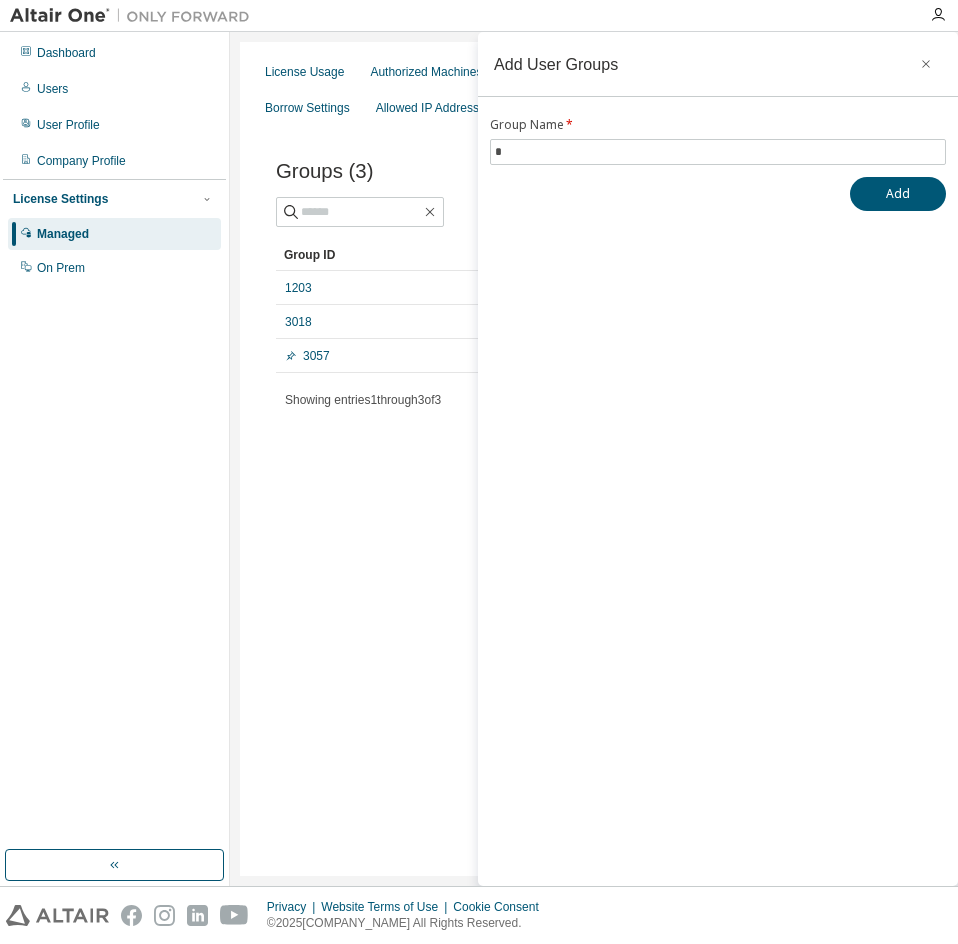 click on "License Usage Authorized Machines Usage Logs License Priority Groups Feature Restrictions Borrow Settings Allowed IP Addresses Named User Consumables Groups (3) Add Group Clear Load Save Save As Field Operator Value Select filter Select operand Add criteria Search Group ID Name Users   1203 TorisakaLab 5   3018 Suzuki-sama 2   3057 HaseLab 1 Showing entries  1  through  3  of  3 Items per page 10 Page n. *" at bounding box center [594, 459] 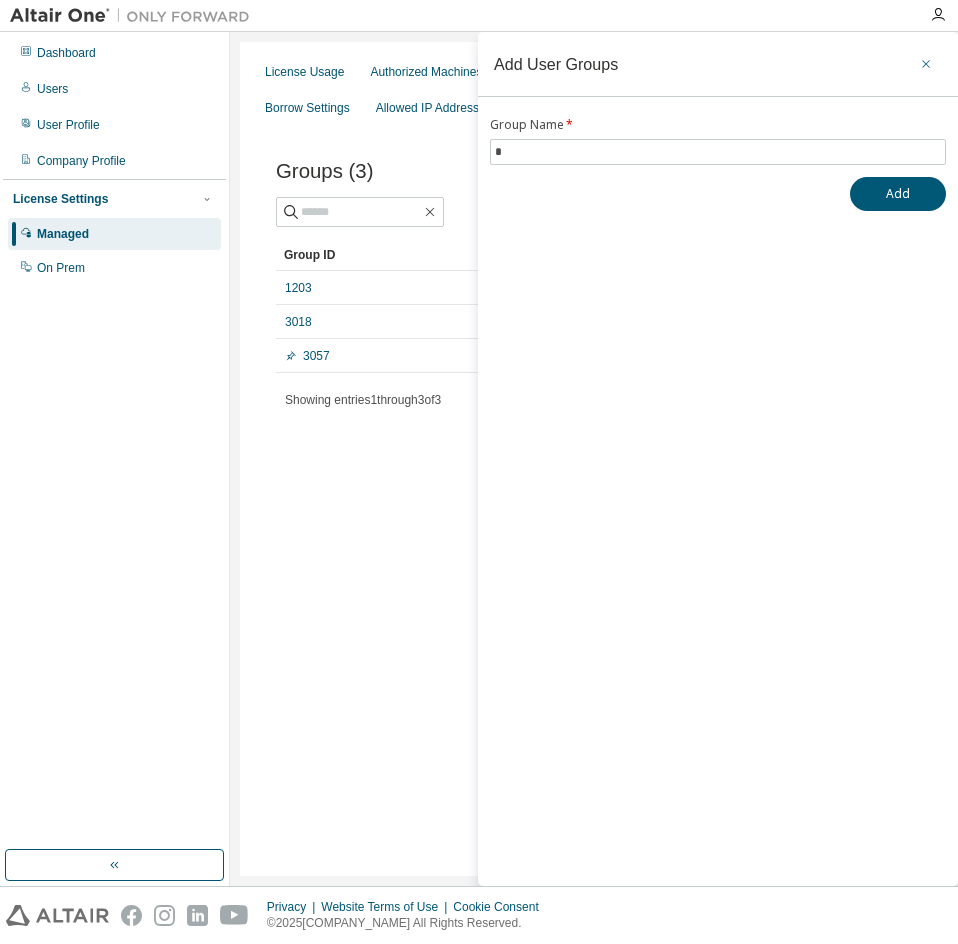 click 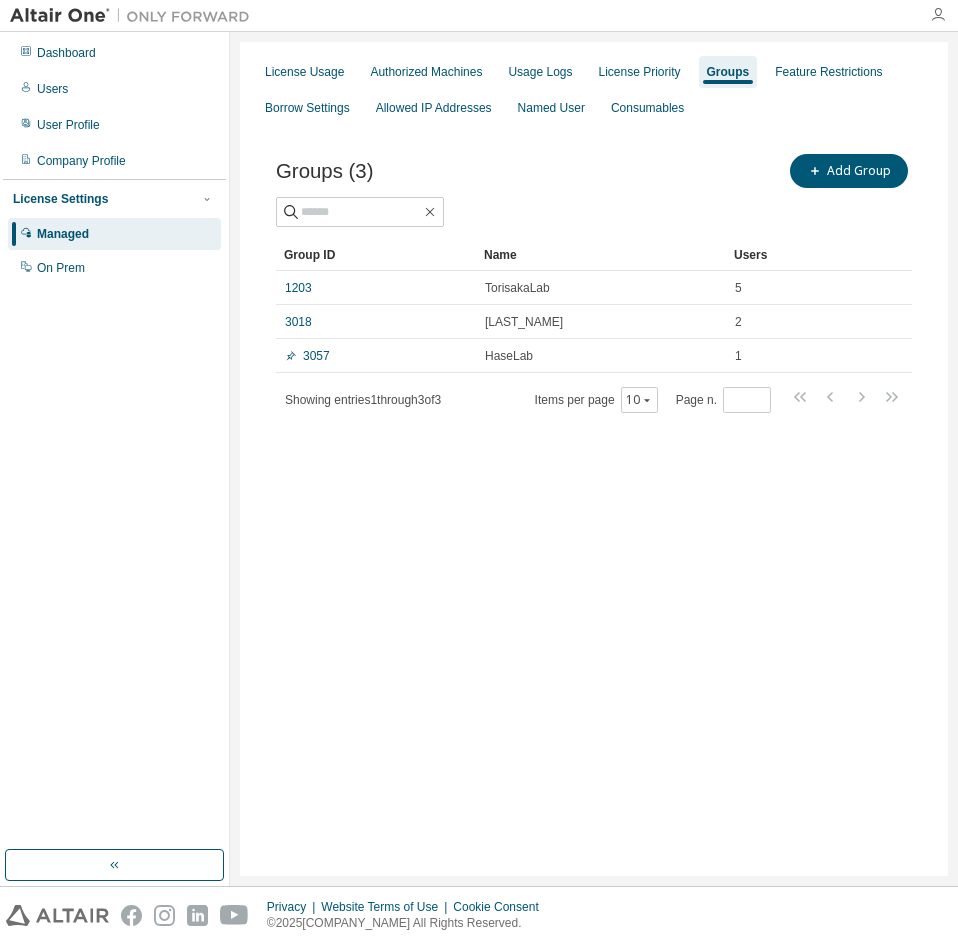 click at bounding box center (938, 15) 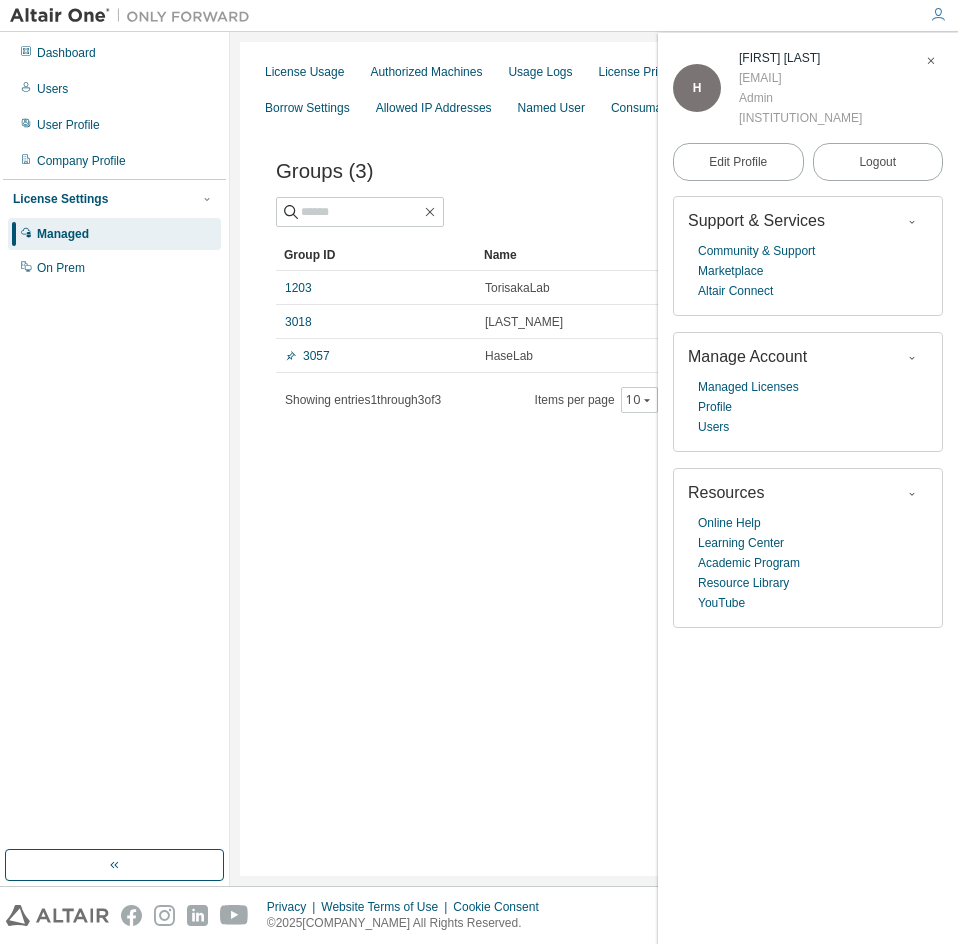 click on "License Usage Authorized Machines Usage Logs License Priority Groups Feature Restrictions Borrow Settings Allowed IP Addresses Named User Consumables Groups (3) Add Group Clear Load Save Save As Field Operator Value Select filter Select operand Add criteria Search Group ID Name Users   1203 TorisakaLab 5   3018 Suzuki-sama 2   3057 HaseLab 1 Showing entries  1  through  3  of  3 Items per page 10 Page n. *" at bounding box center (594, 459) 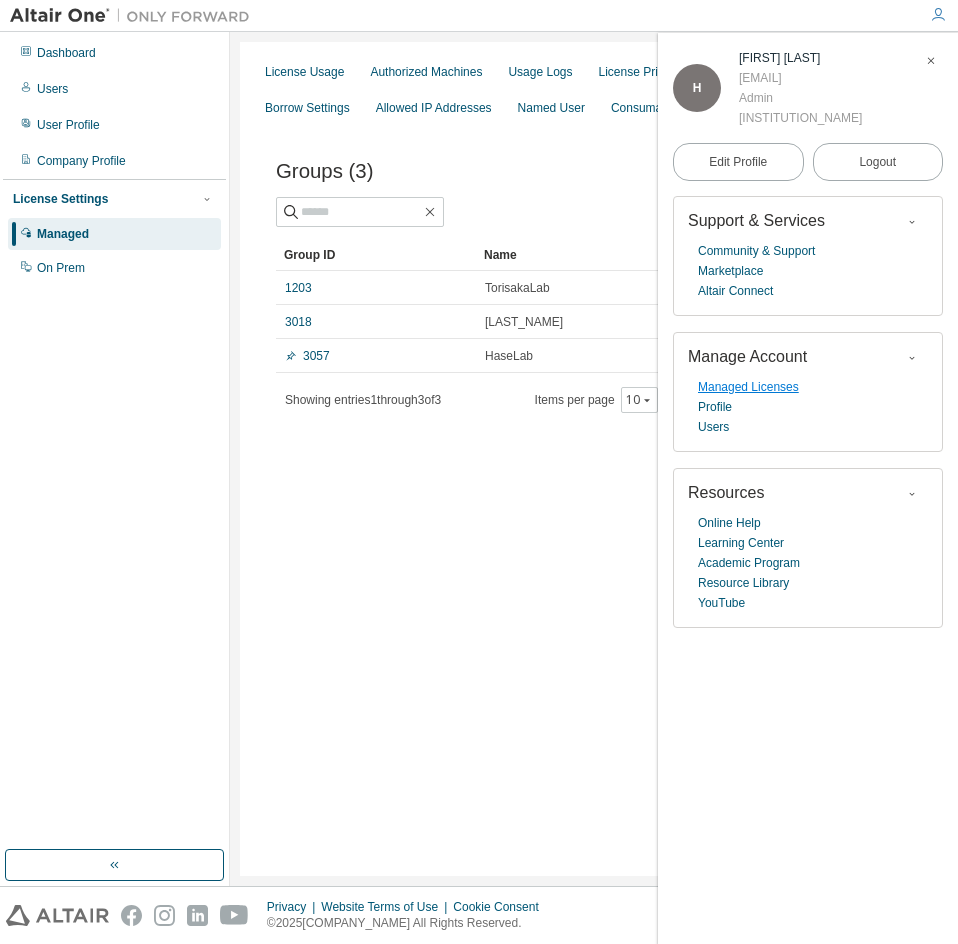 click on "Managed Licenses" at bounding box center (748, 387) 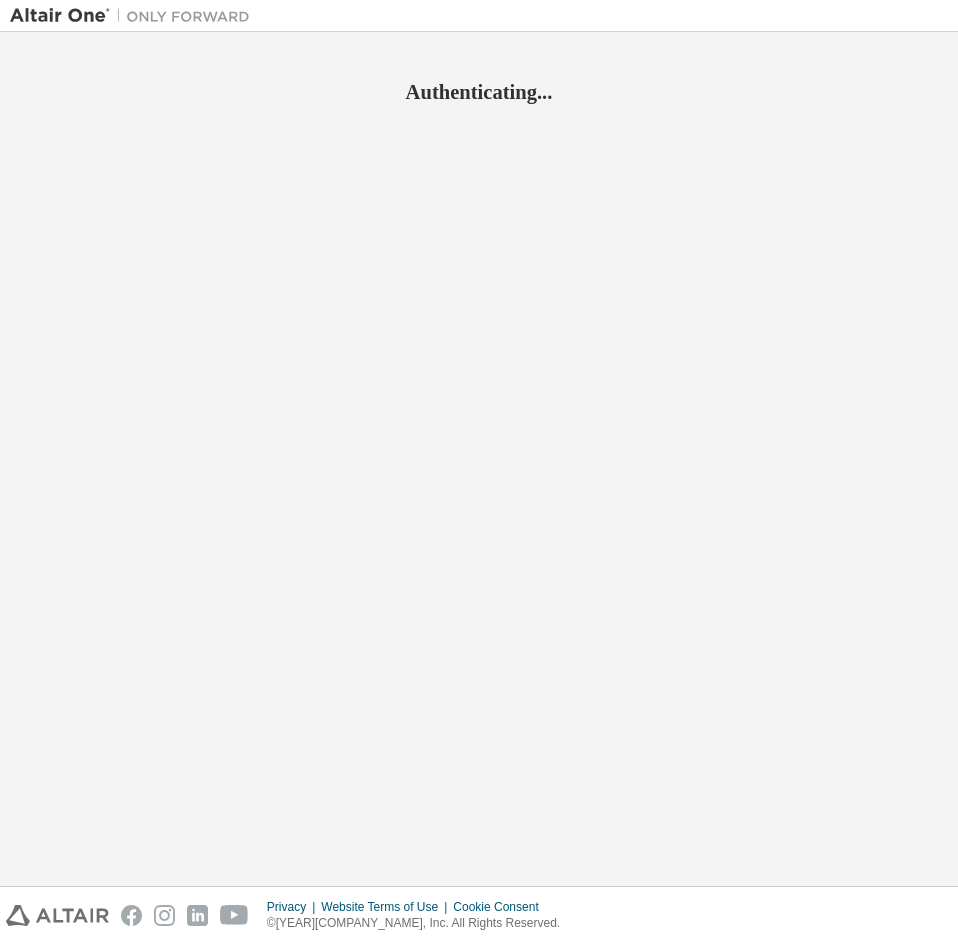 scroll, scrollTop: 0, scrollLeft: 0, axis: both 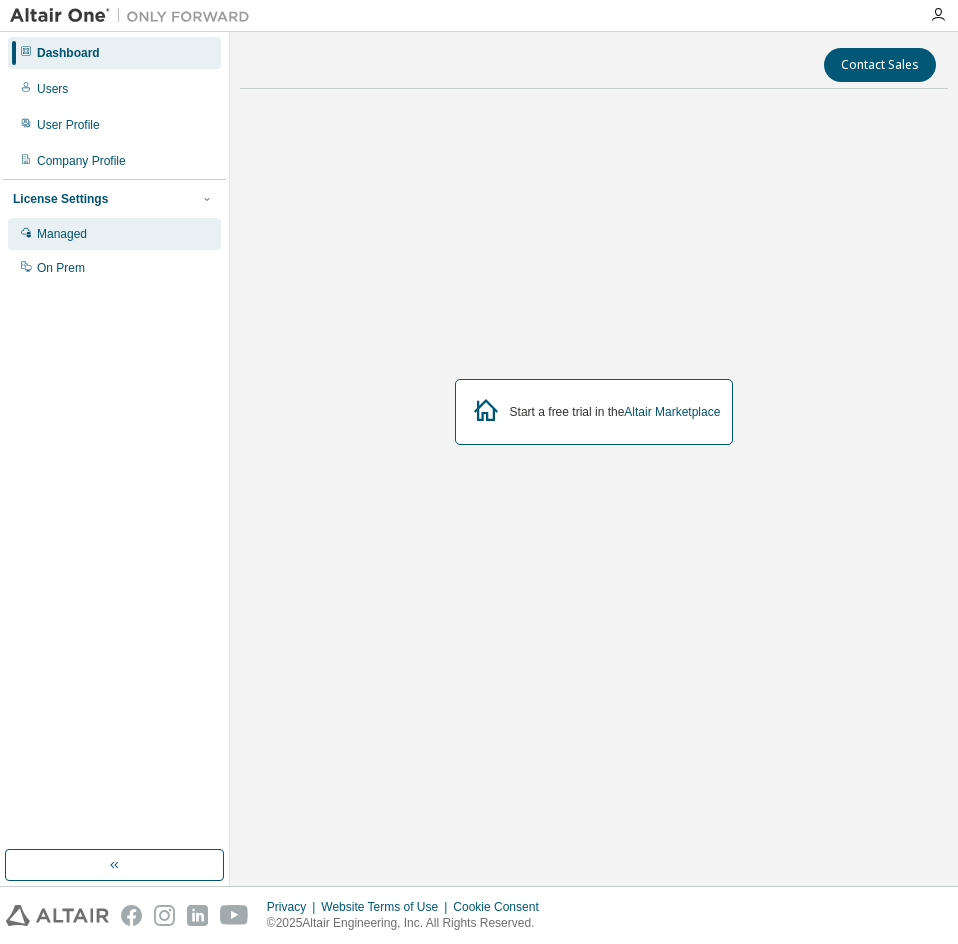 click on "Managed" at bounding box center [62, 234] 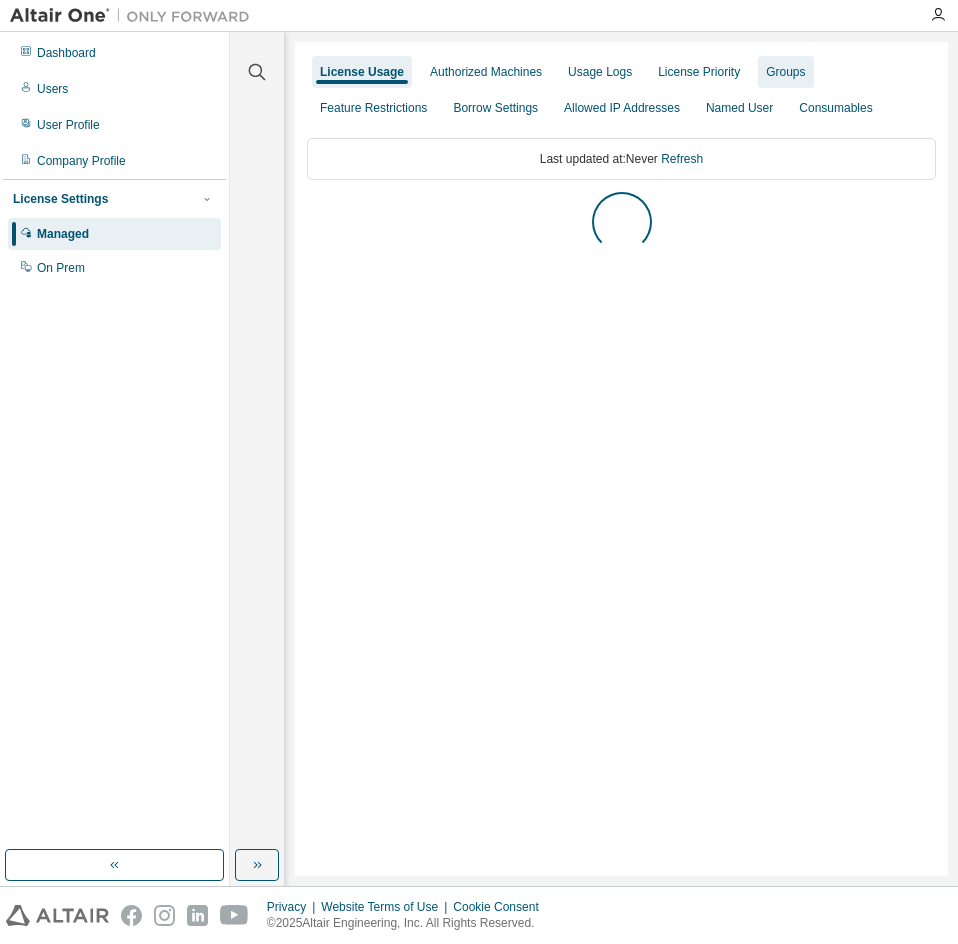 click on "Groups" at bounding box center (785, 72) 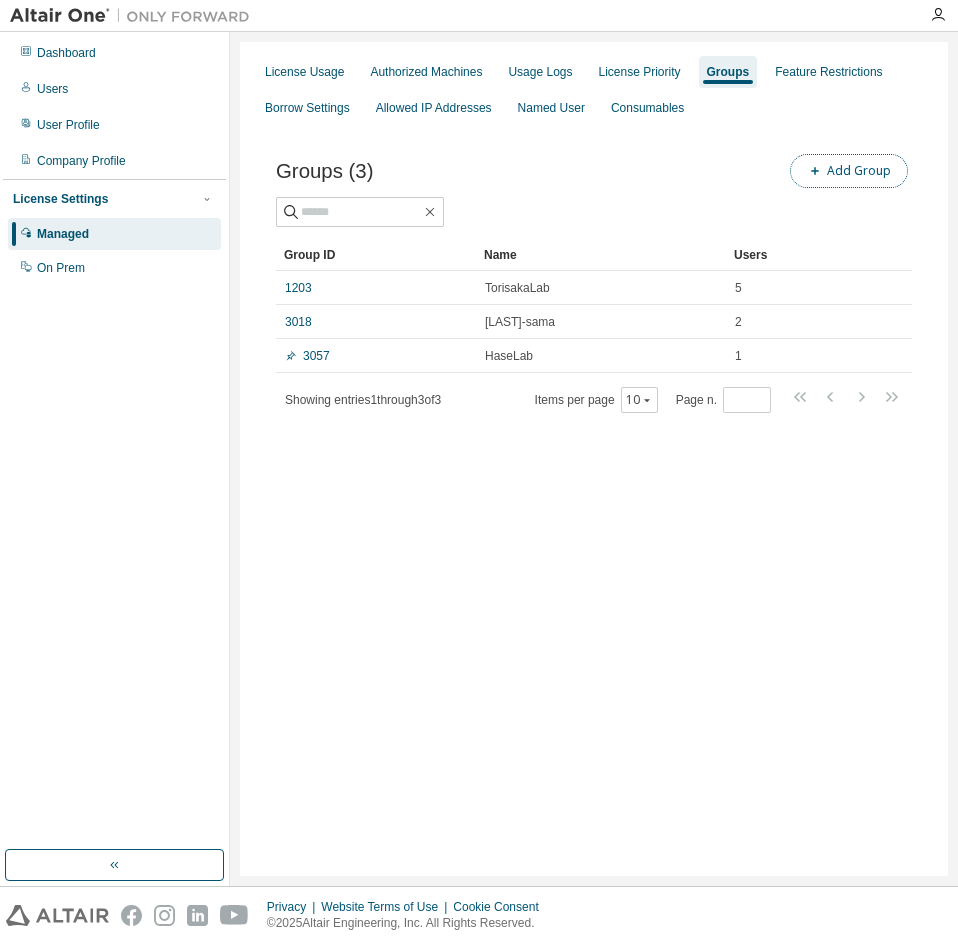 click on "Add Group" at bounding box center (849, 171) 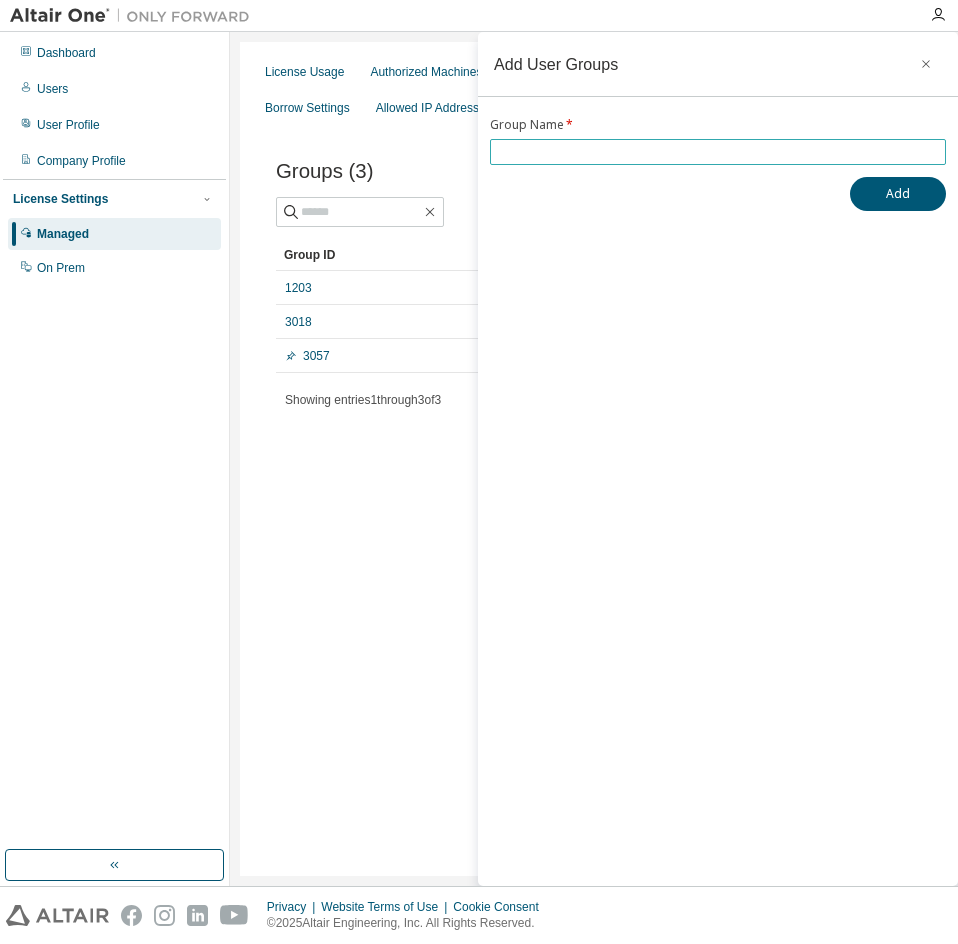 click at bounding box center [718, 152] 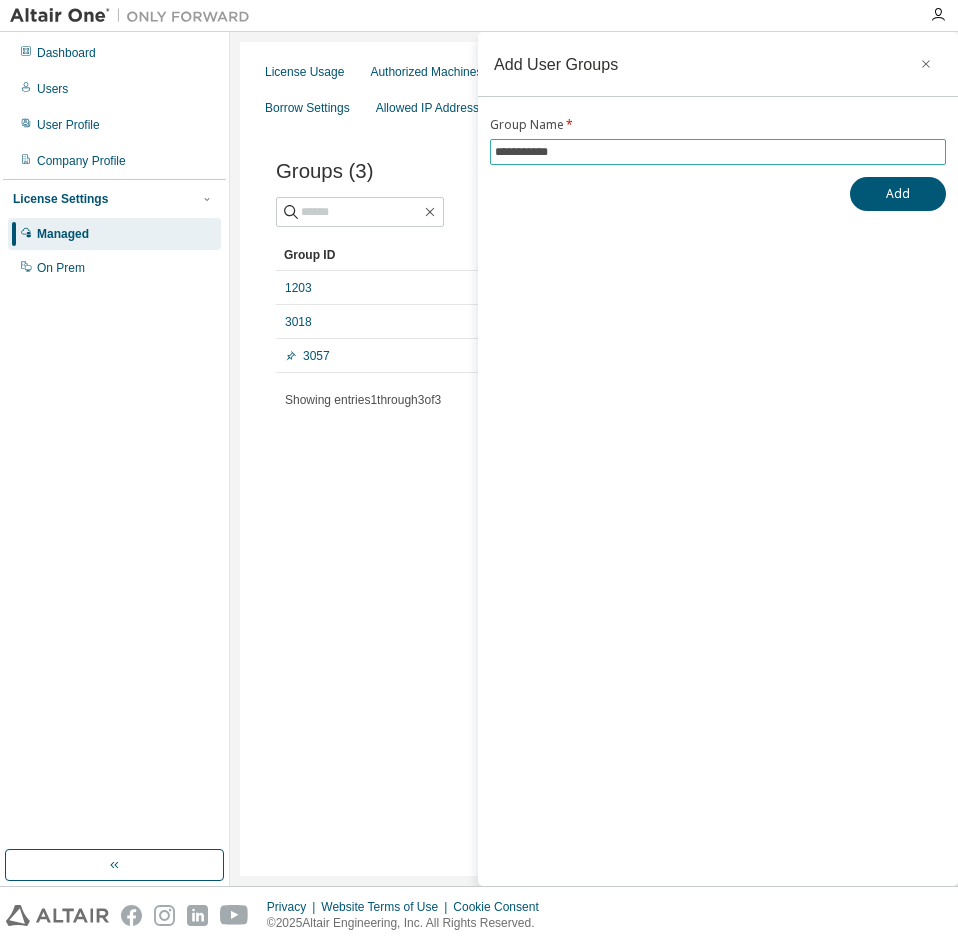 type on "**********" 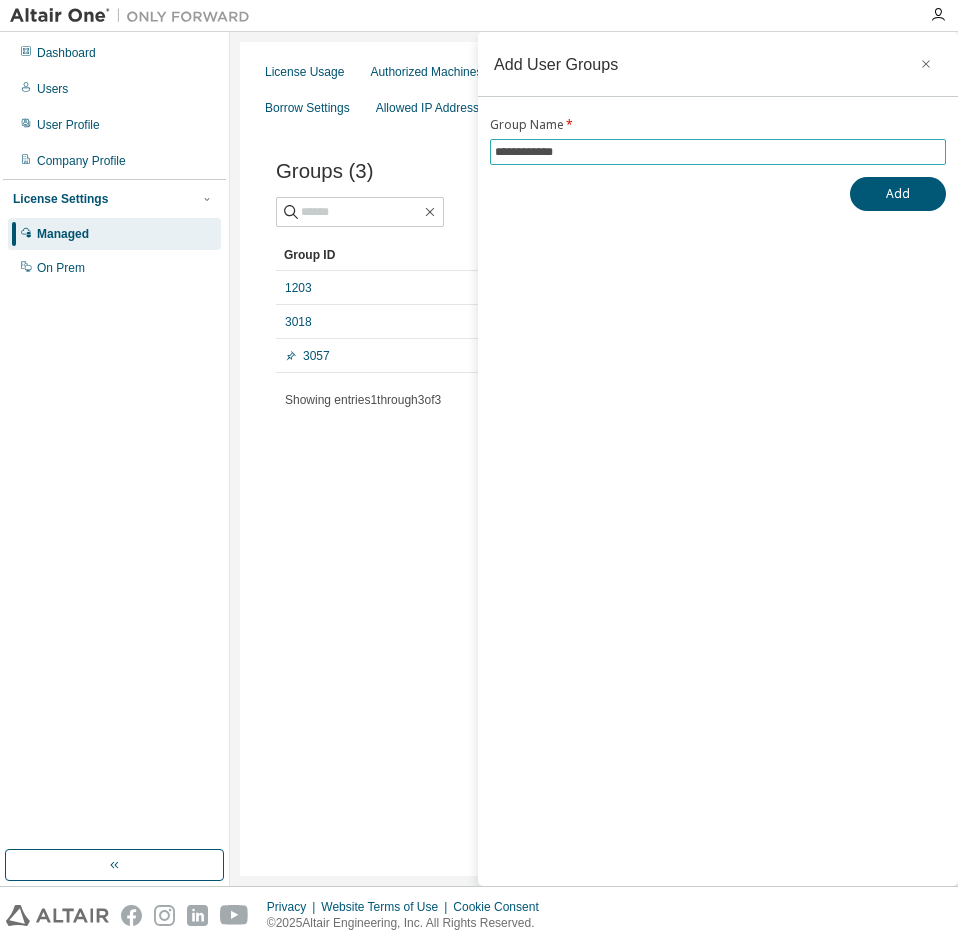 click on "**********" at bounding box center [718, 152] 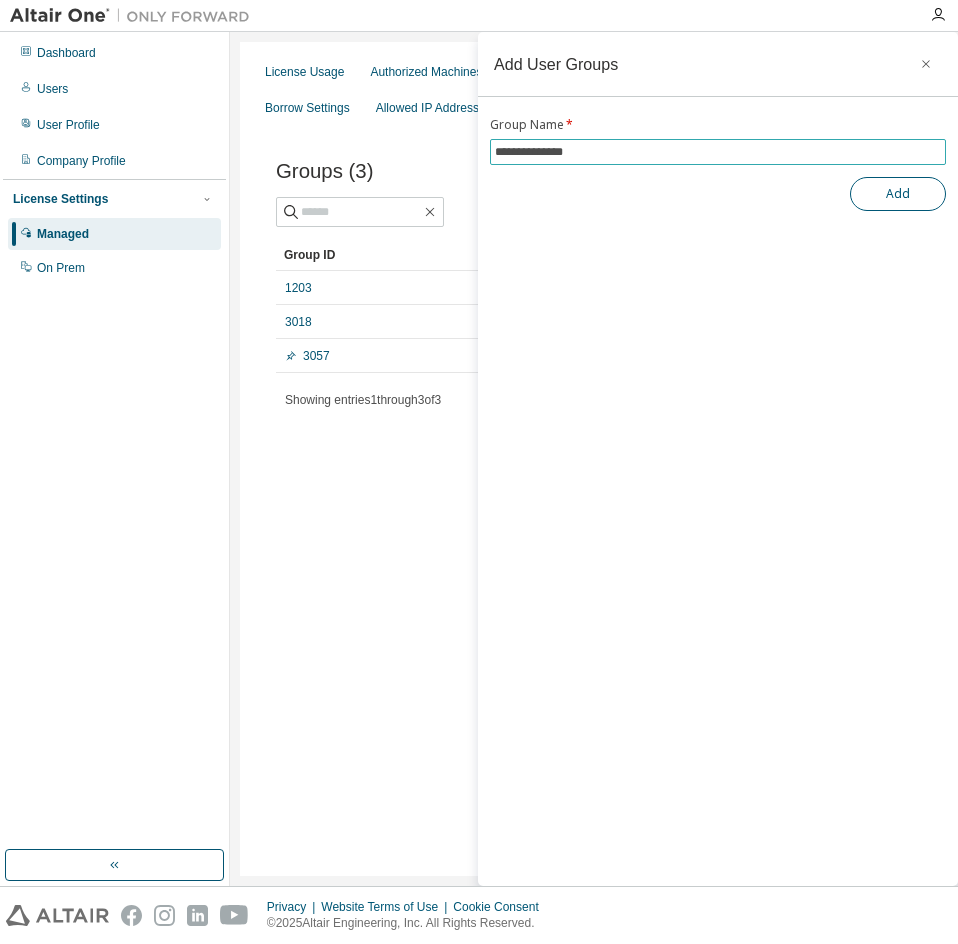type on "**********" 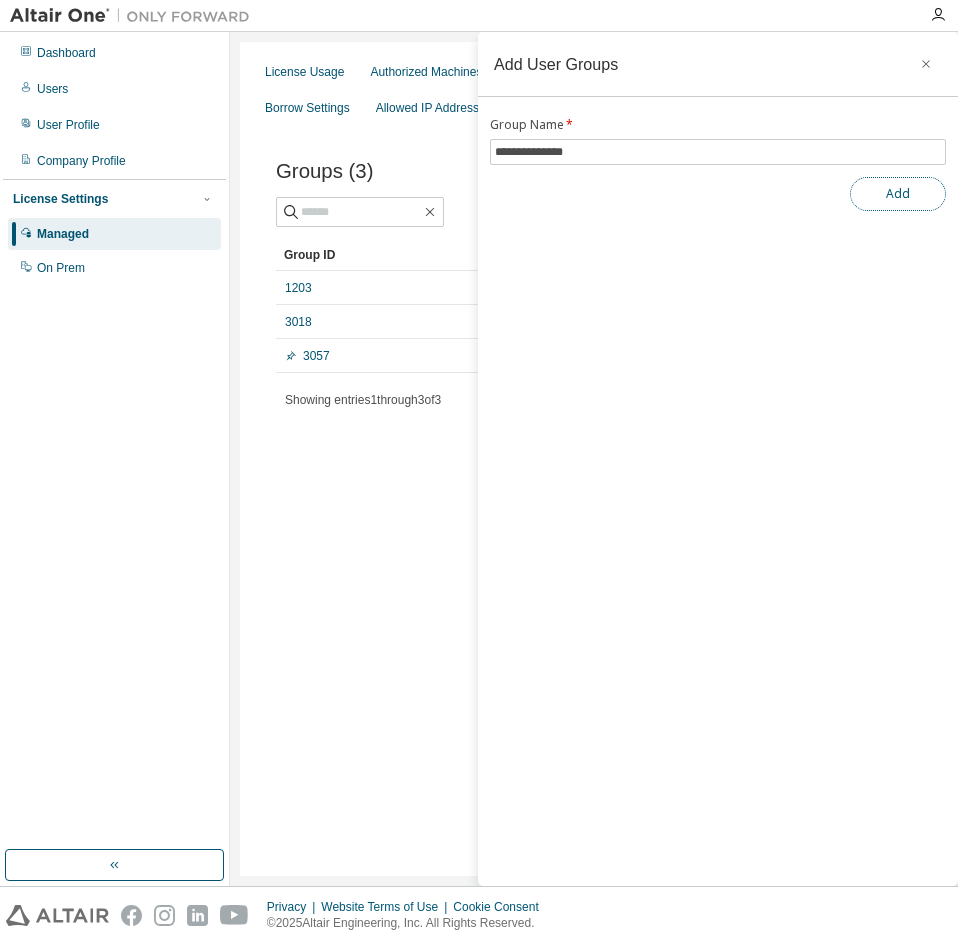 click on "Add" at bounding box center (898, 194) 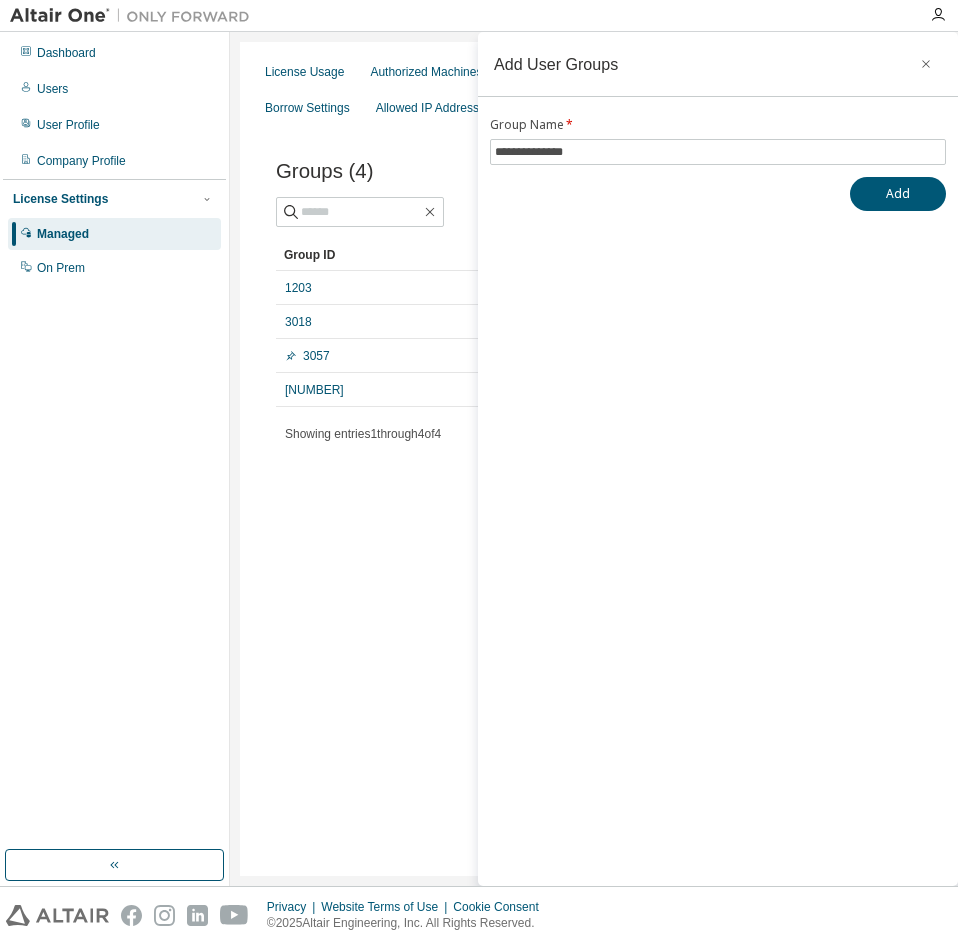 click on "Group ID Name Users   1203 [USERNAME] 5   3018 [LAST]-sama 2   3057 [USERNAME] 1   18763 [USERNAME] 0 Showing entries  1  through  4  of  4 Items per page 10 Page n. *" at bounding box center (594, 459) 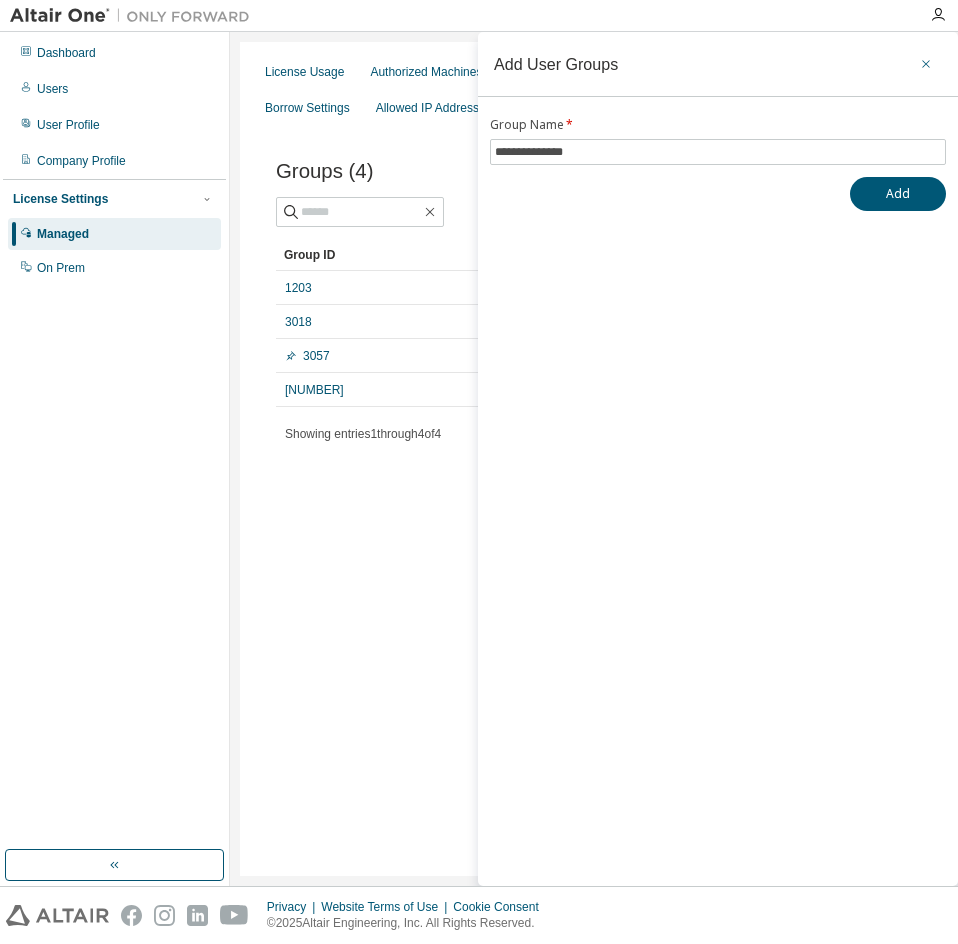 click at bounding box center (926, 64) 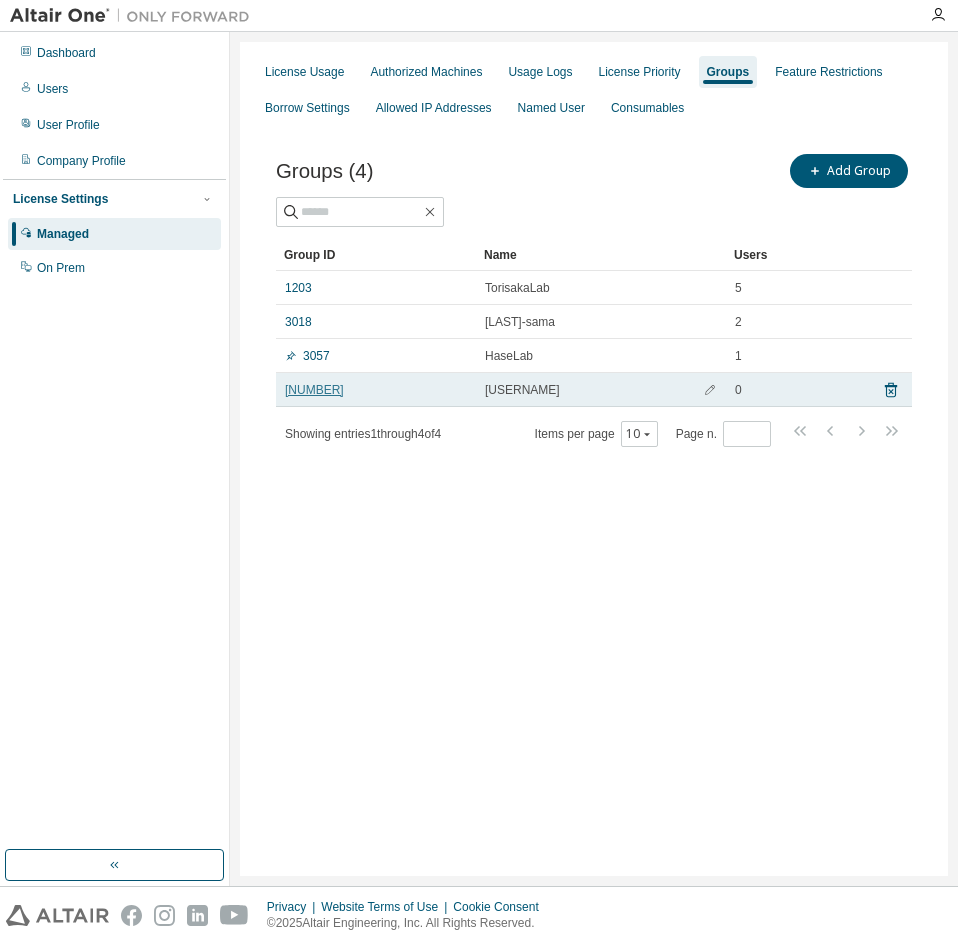 click on "[NUMBER]" at bounding box center [314, 390] 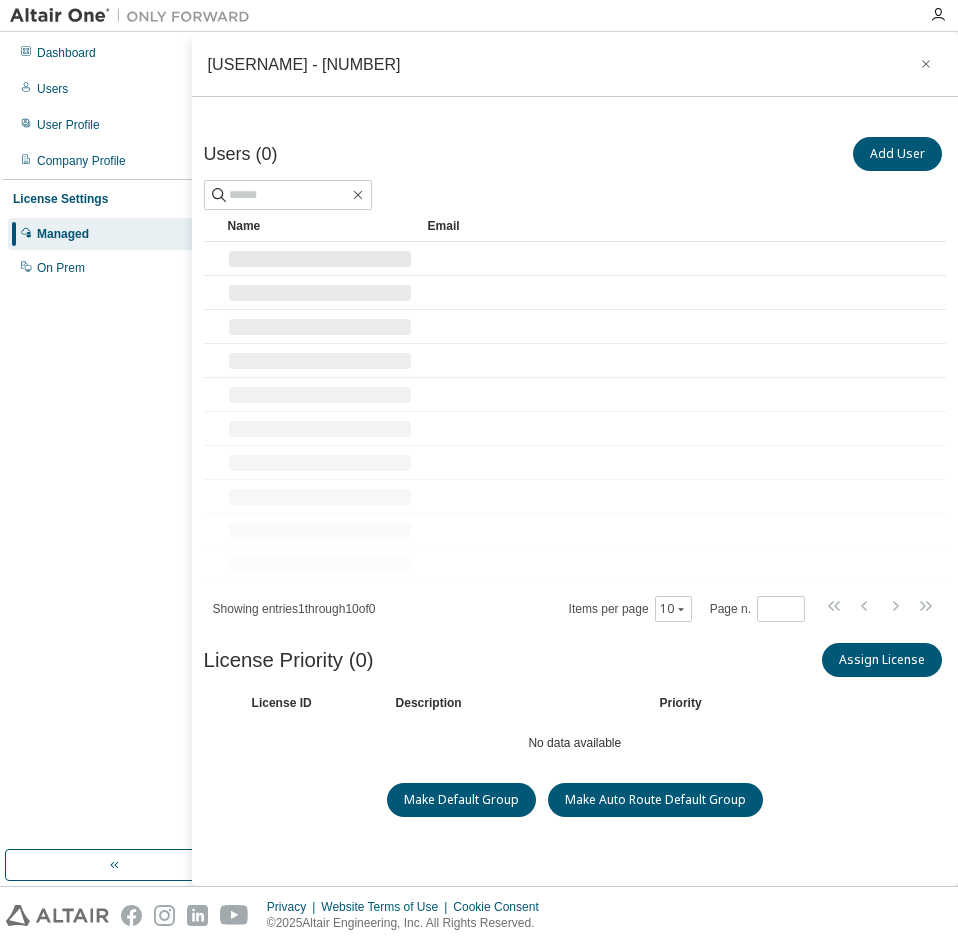 click at bounding box center [320, 395] 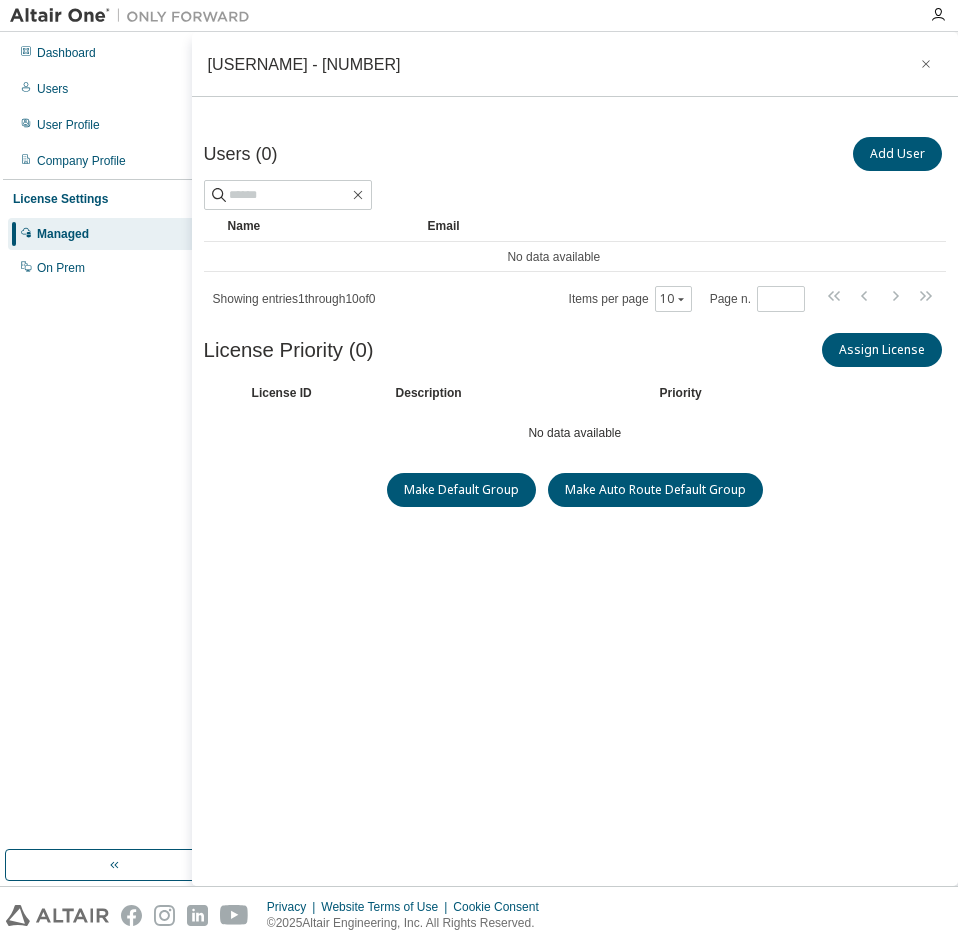 click on "Managed" at bounding box center [114, 234] 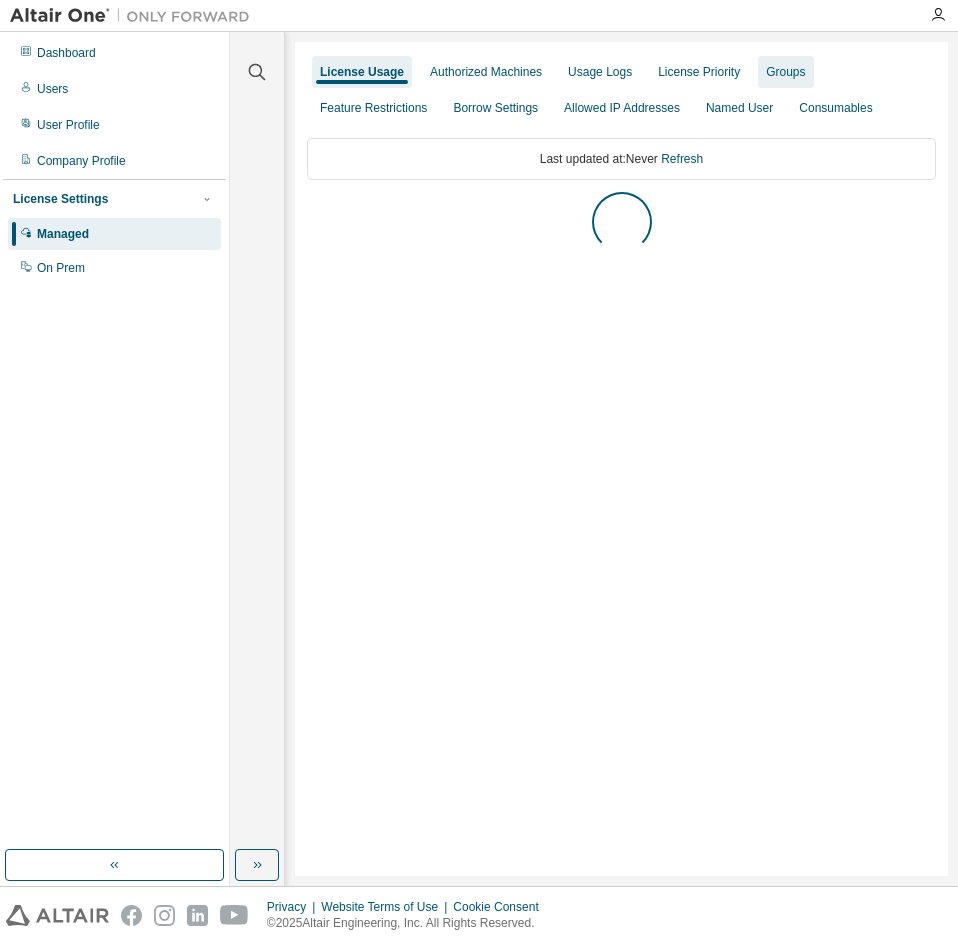 click on "Groups" at bounding box center (785, 72) 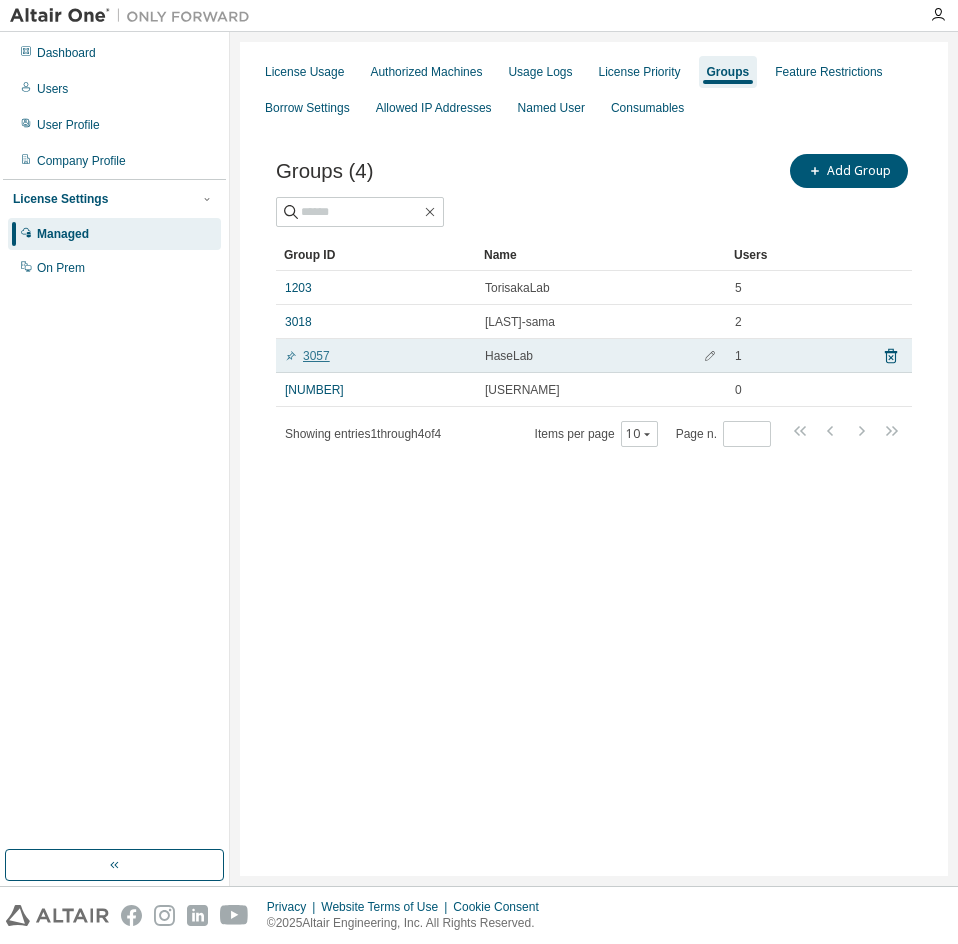 click on "3057" at bounding box center (307, 356) 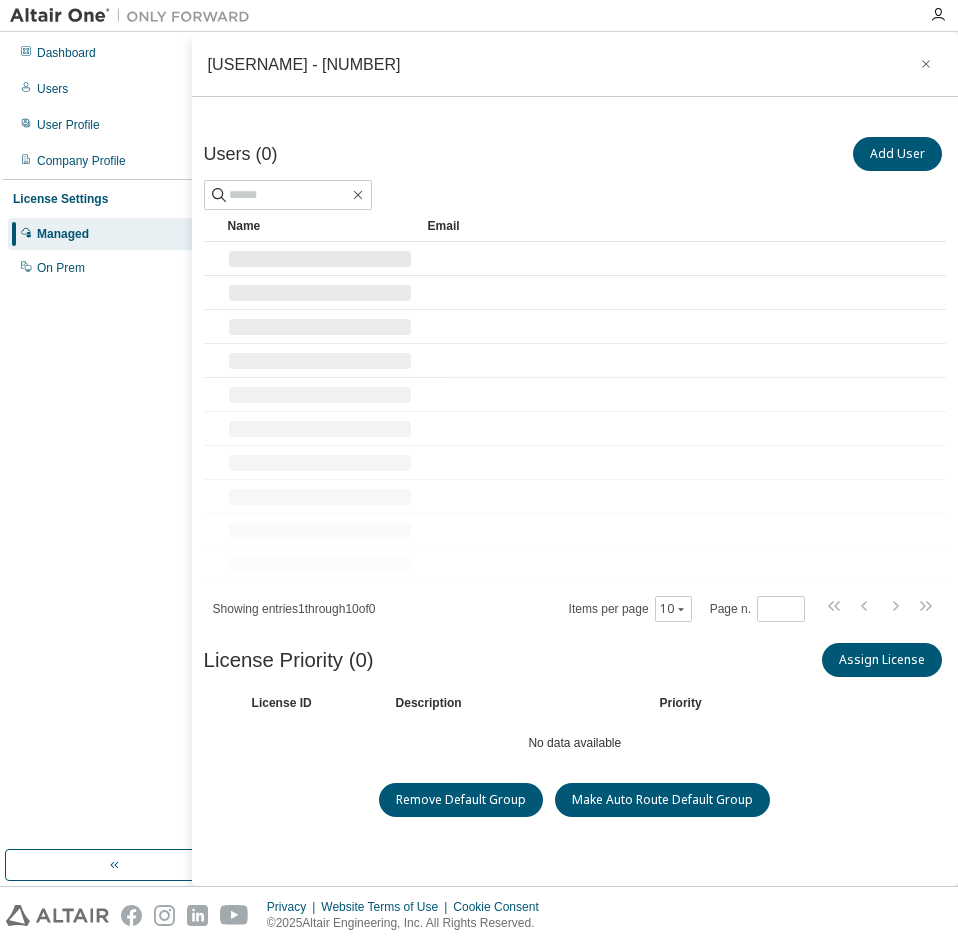 click at bounding box center (320, 361) 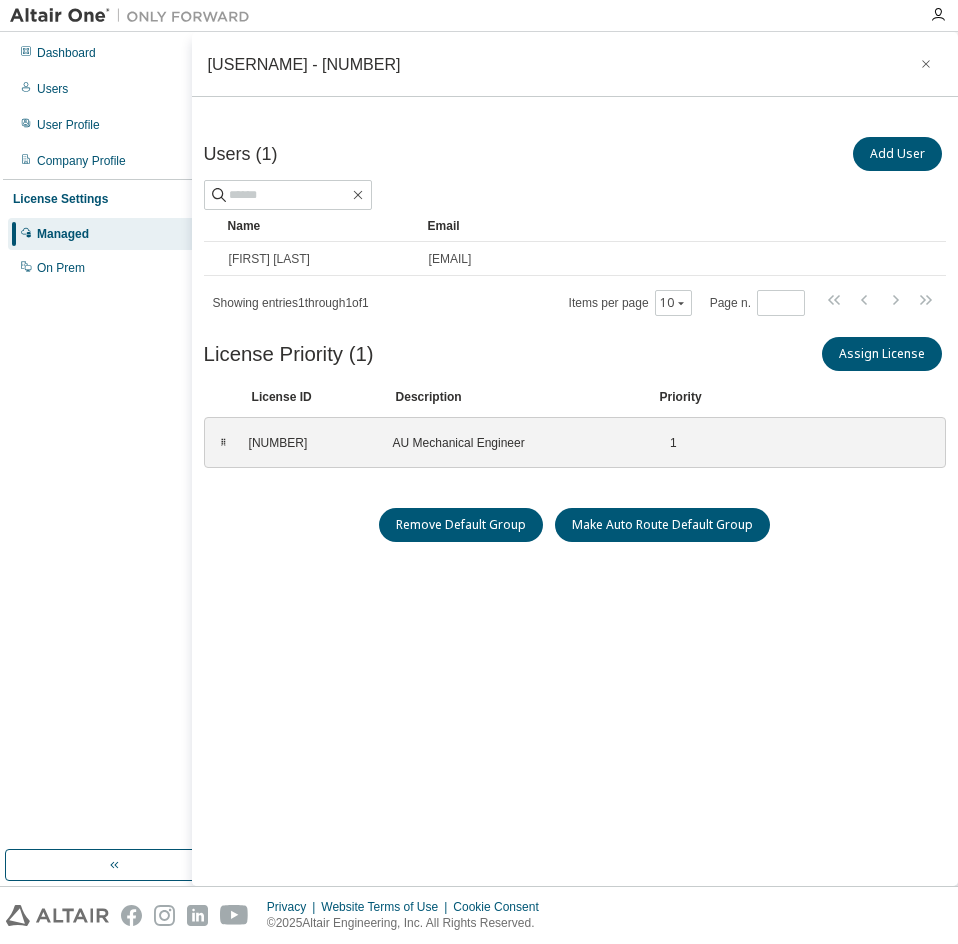 click on "Users (1) Add User Clear Load Save Save As Field Operator Value Select filter Select operand Add criteria Search Name Email [FIRST] [LAST] [EMAIL] Showing entries  1  through  1  of  1 Items per page 10 Page n. * License Priority (1) Assign License Clear Load Save Save As Field Operator Value Select filter Select operand Add criteria Search License ID Description Priority ⠿ [NUMBER] AU Mechanical Engineer 1
To pick up a draggable item, press the space bar.
While dragging, use the arrow keys to move the item.
Press space again to drop the item in its new position, or press escape to cancel.
Updating Licenses order. Please wait... Remove Default Group Make Auto Route Default Group" at bounding box center (575, 510) 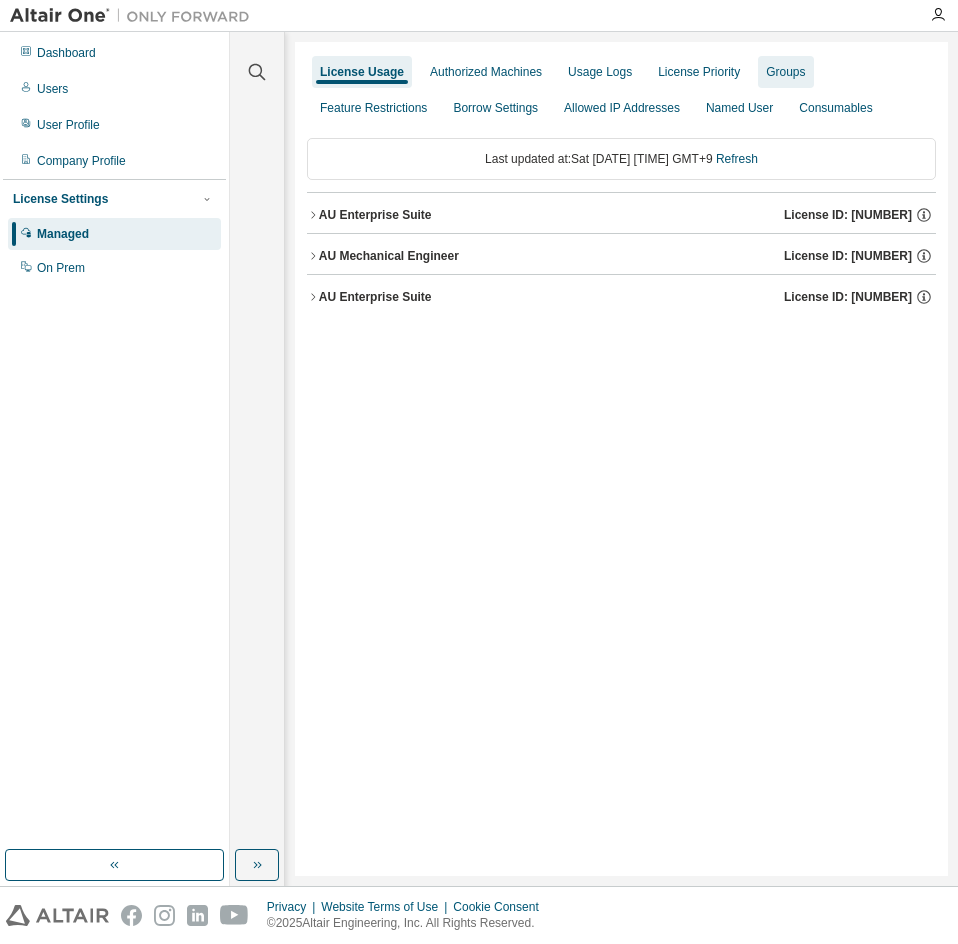 click on "Groups" at bounding box center (785, 72) 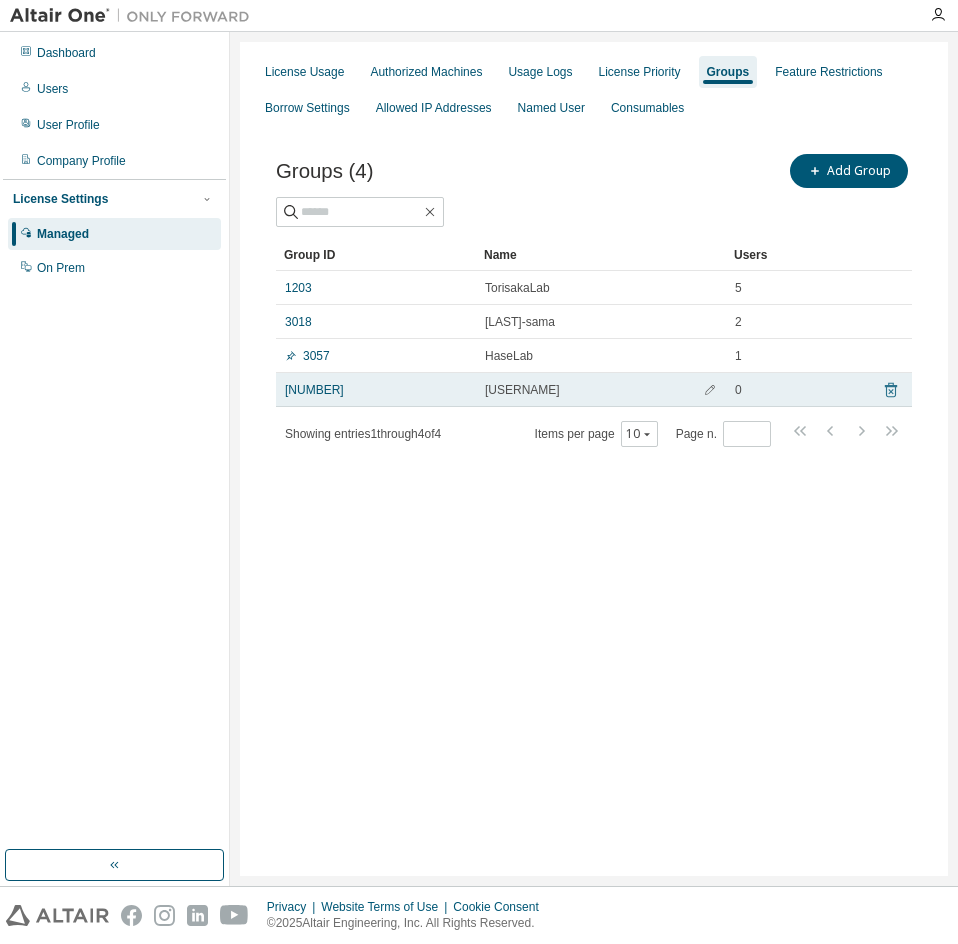 click 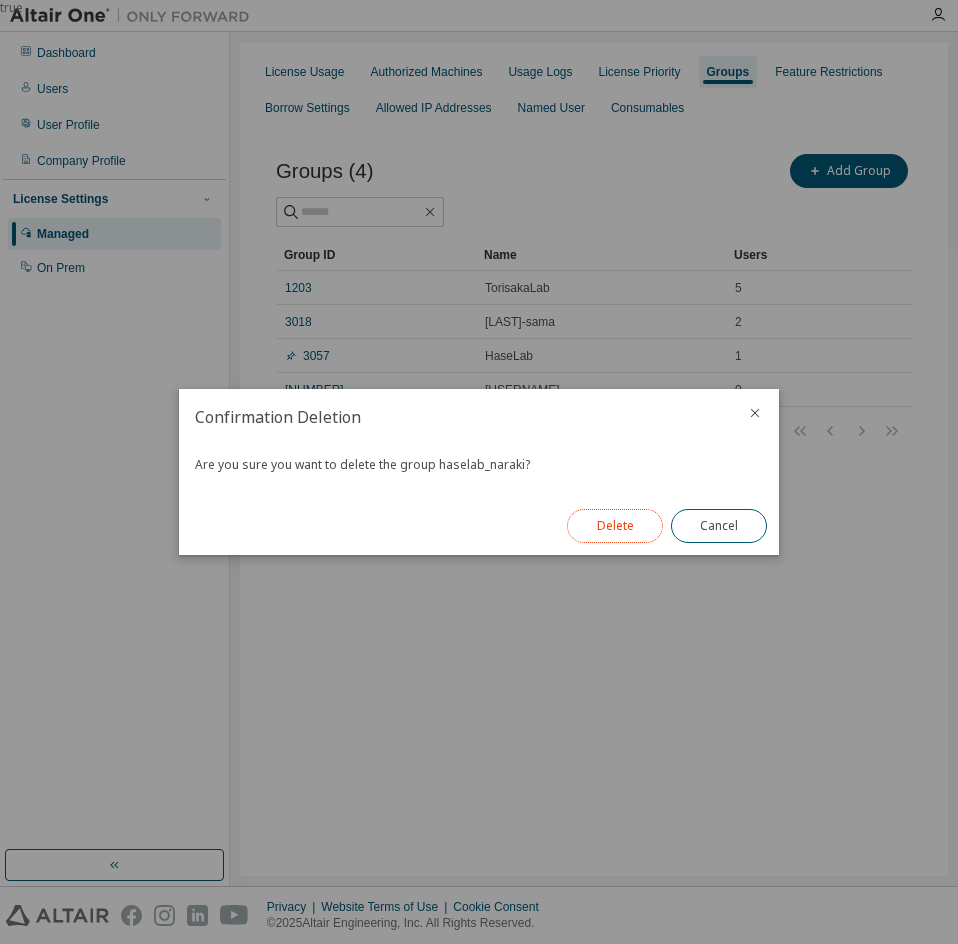 click on "Delete" at bounding box center (615, 526) 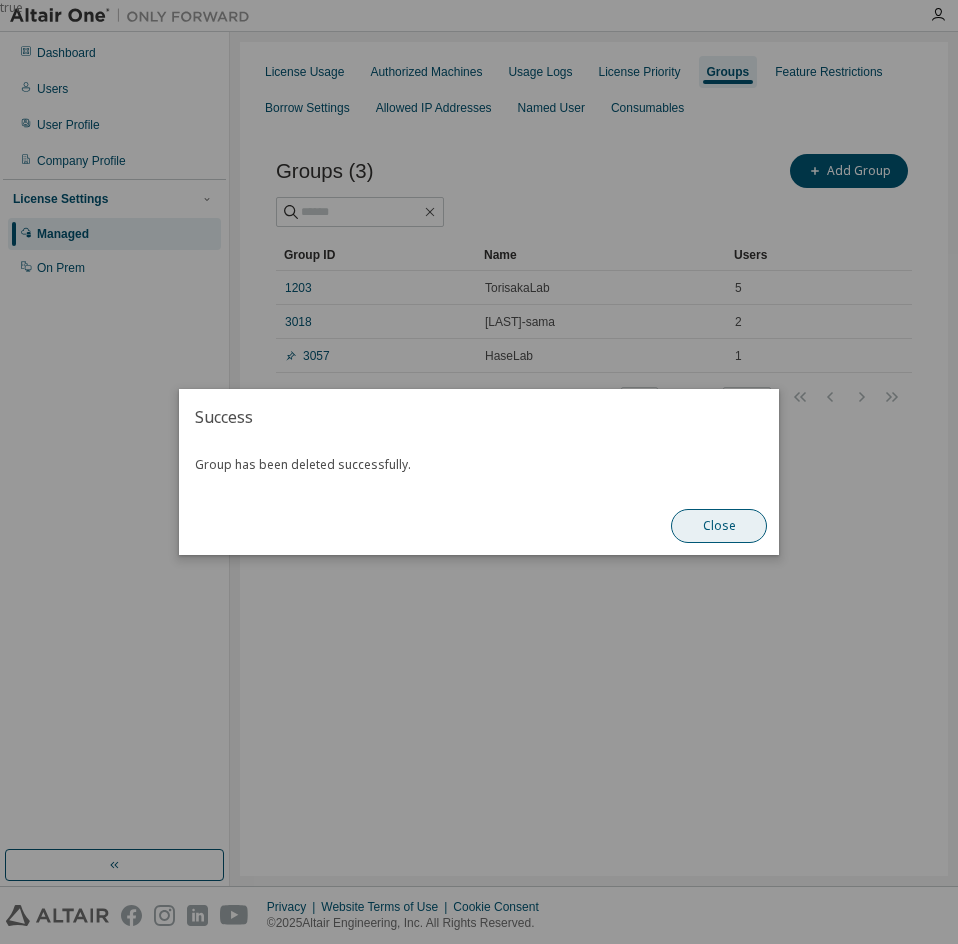 click on "Close" at bounding box center [719, 526] 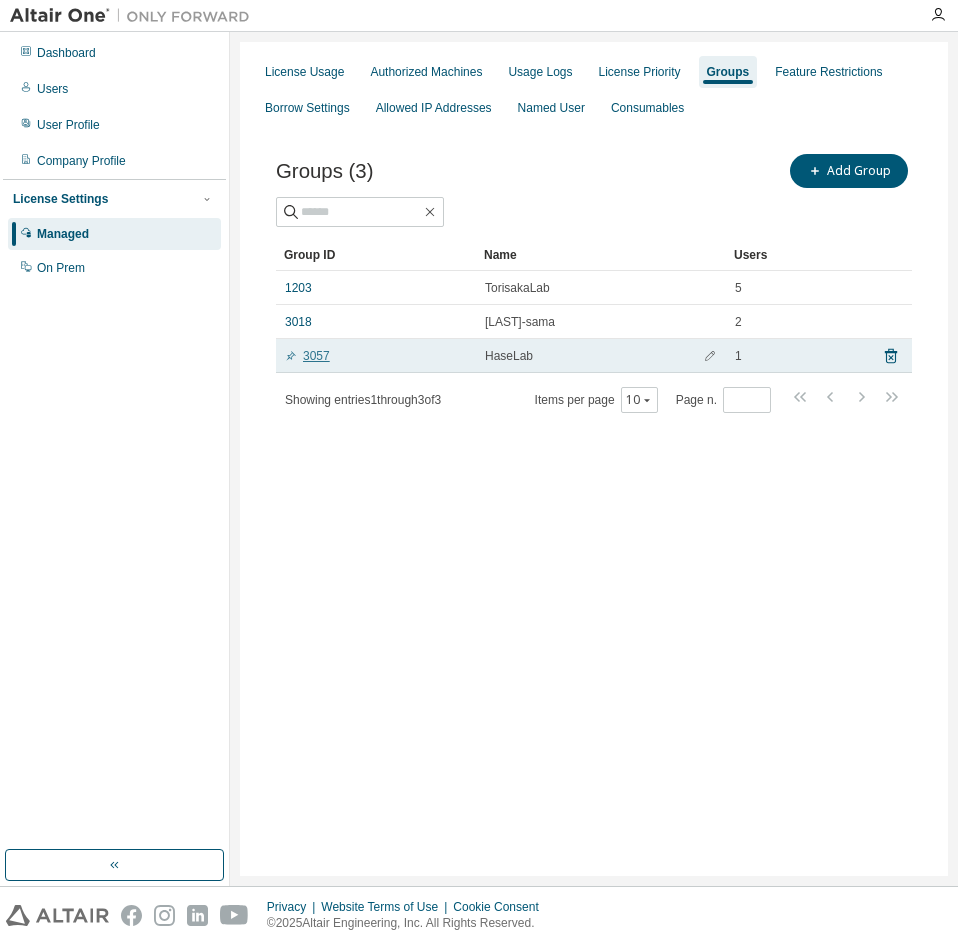 click on "3057" at bounding box center [307, 356] 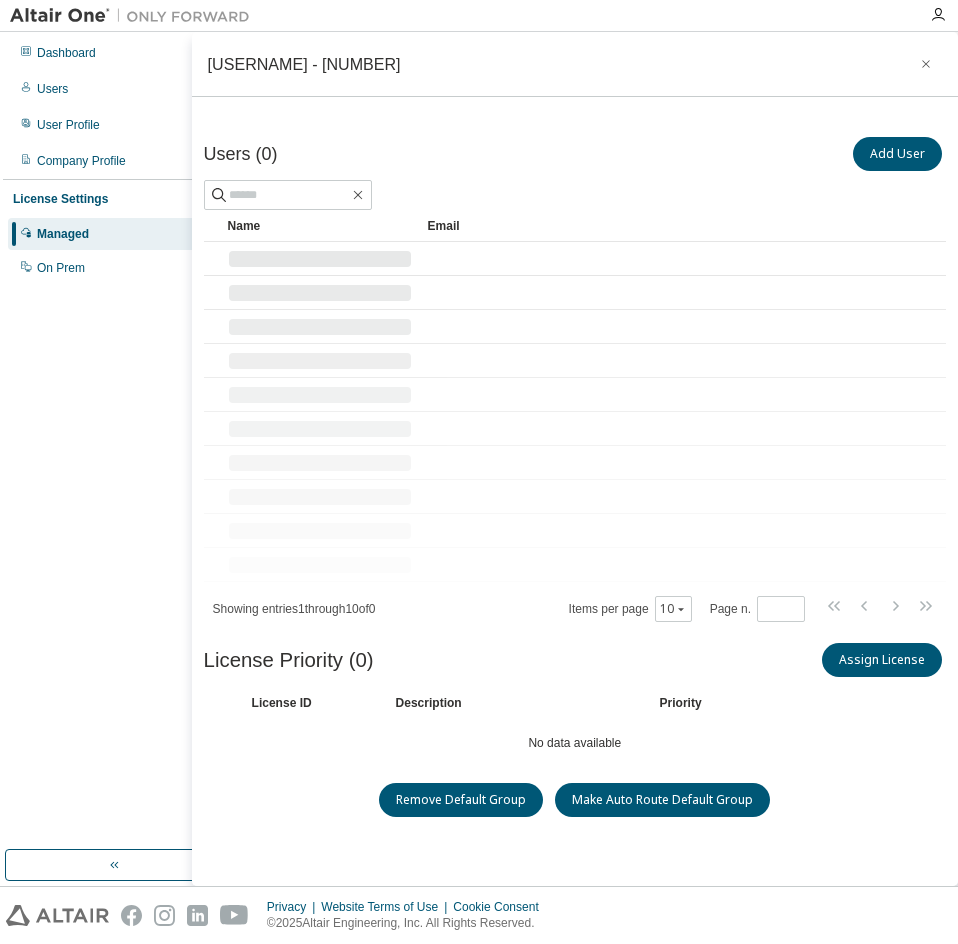 click at bounding box center (320, 361) 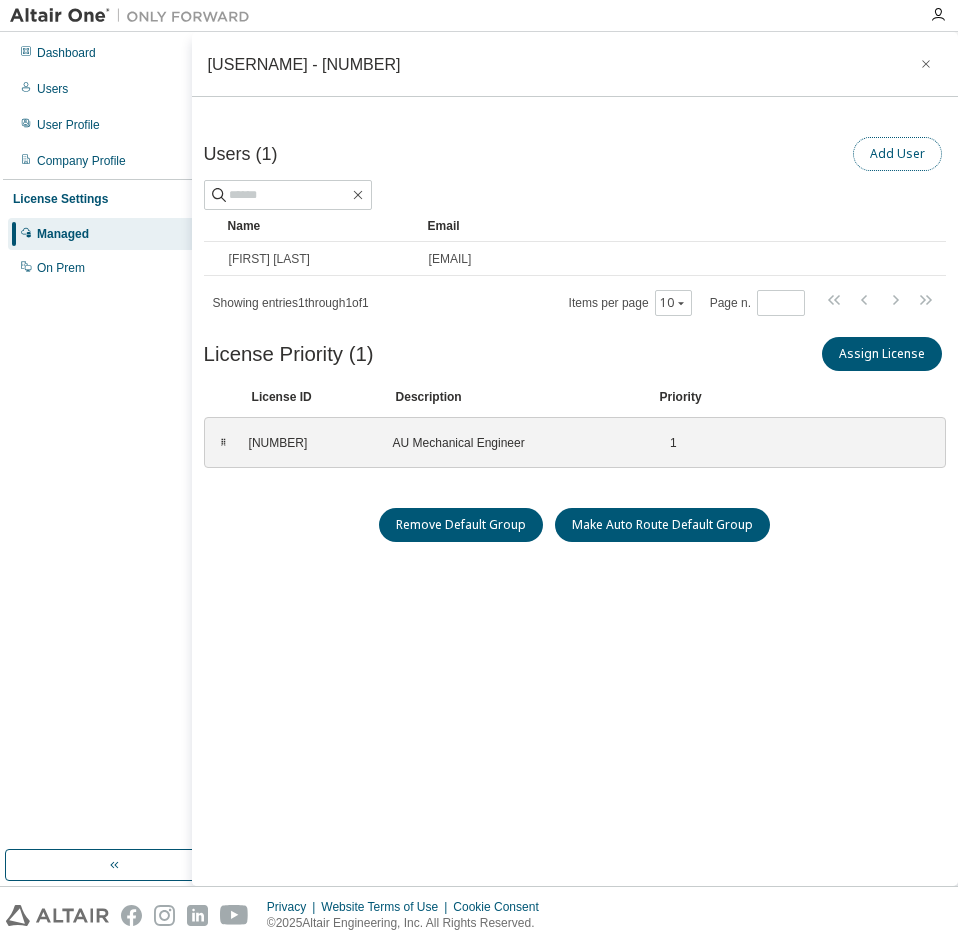 click on "Add User" at bounding box center [897, 154] 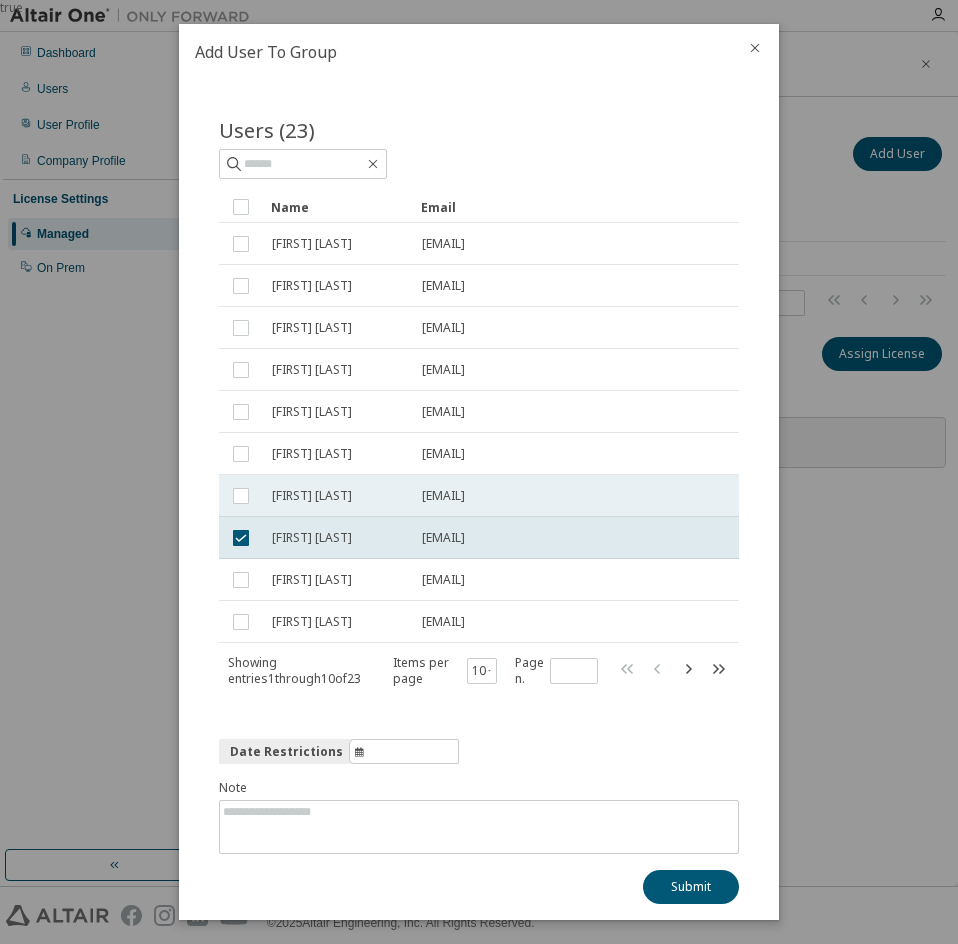 scroll, scrollTop: 8, scrollLeft: 0, axis: vertical 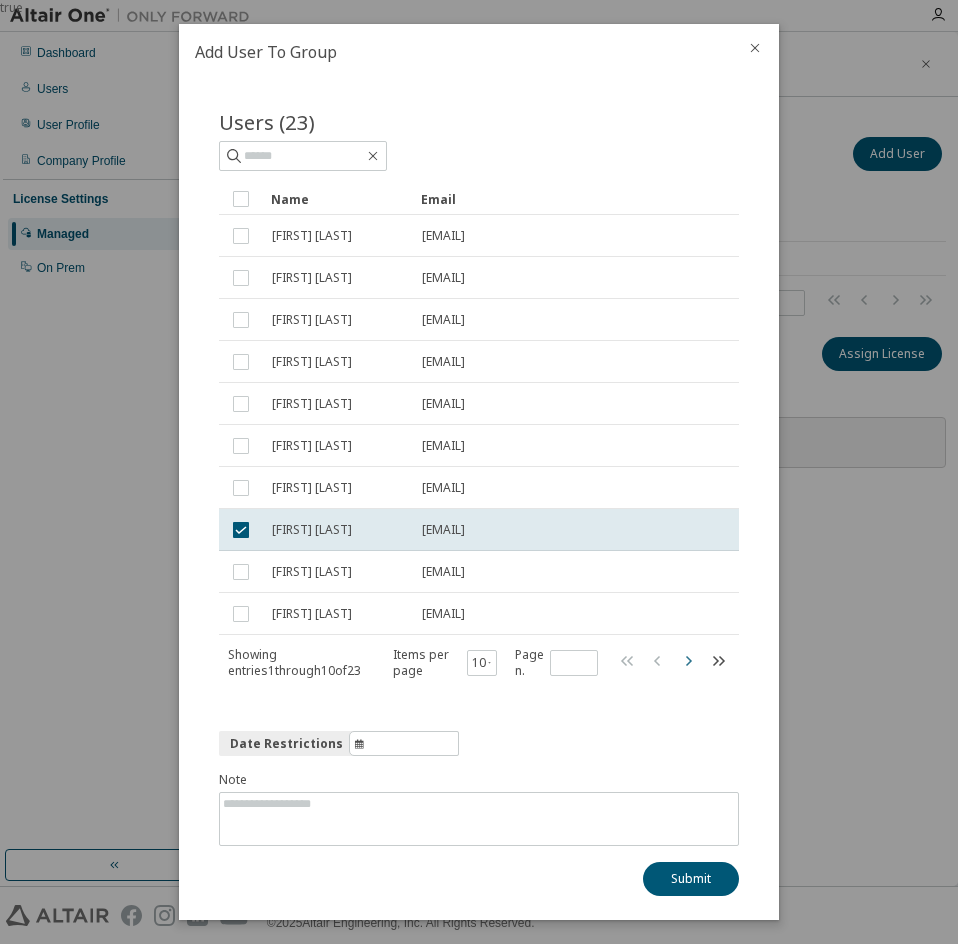 click 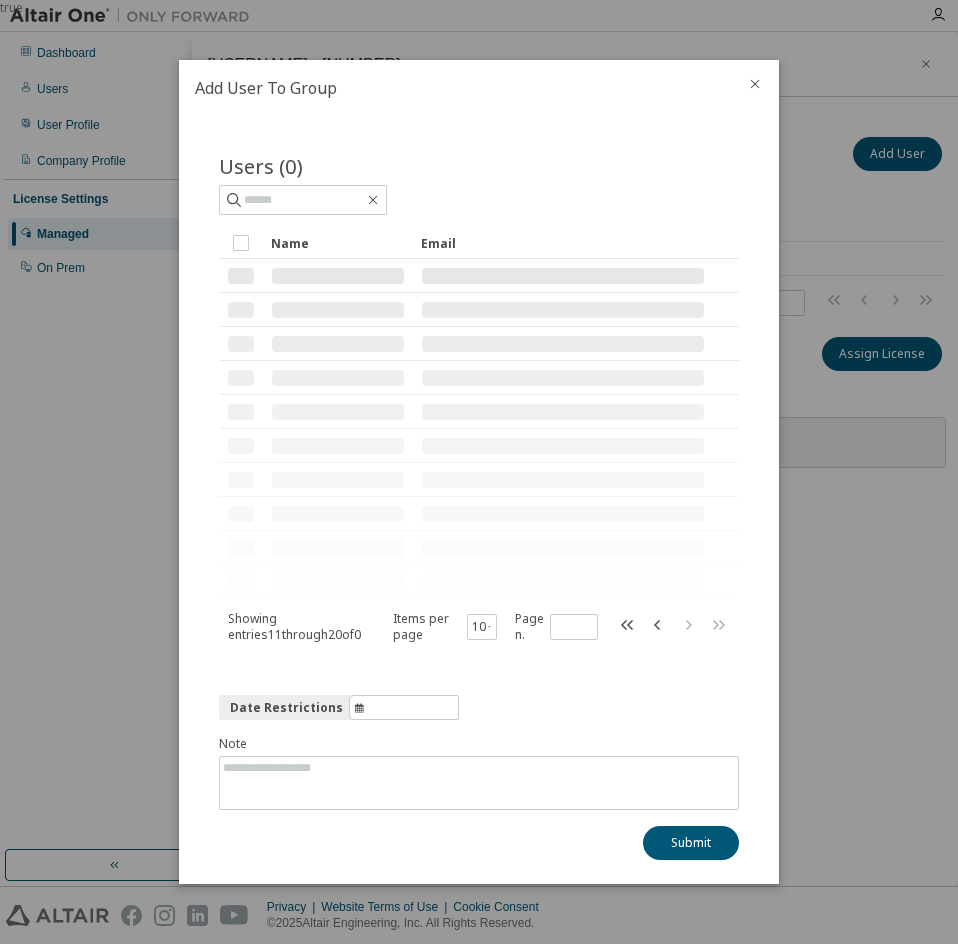 scroll, scrollTop: 0, scrollLeft: 0, axis: both 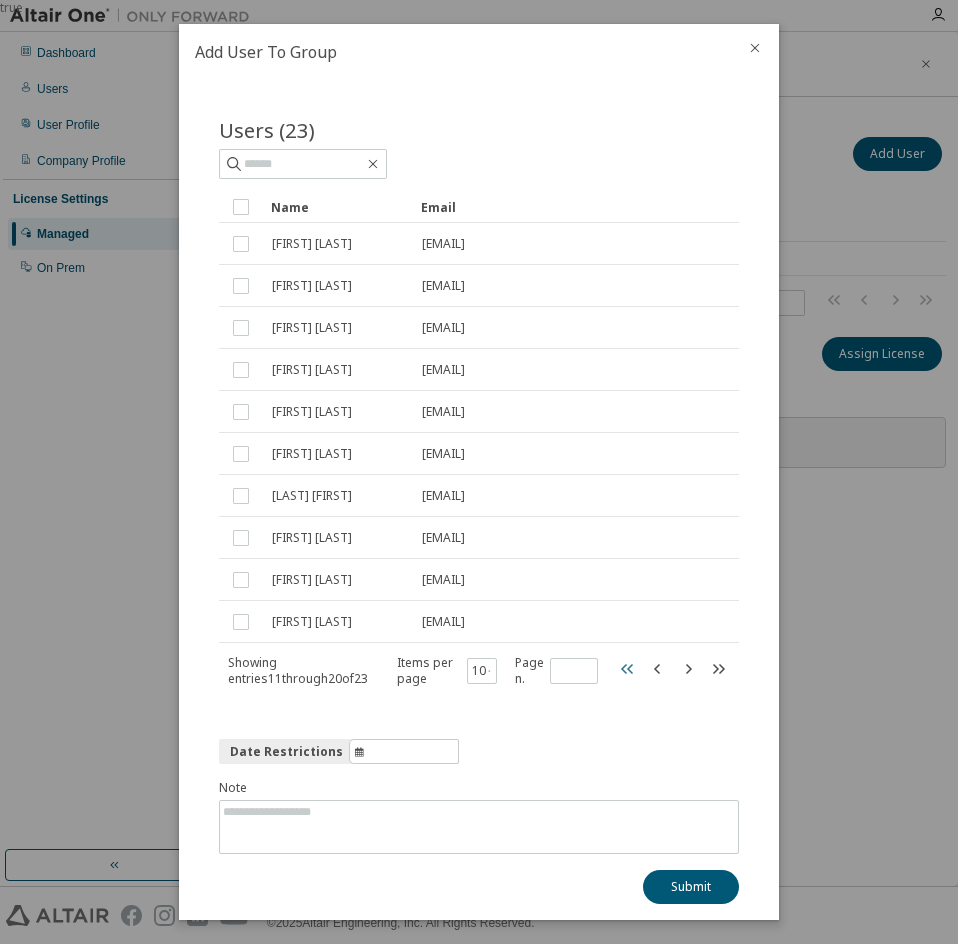 click 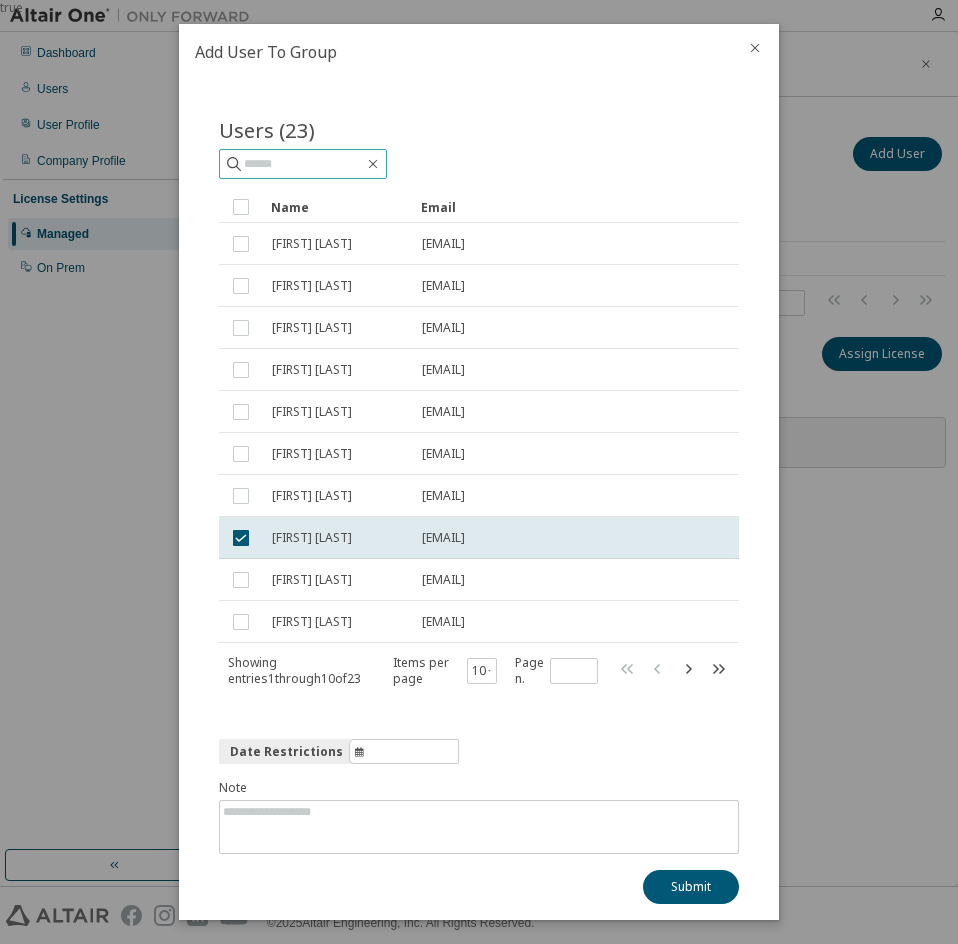 click at bounding box center (304, 164) 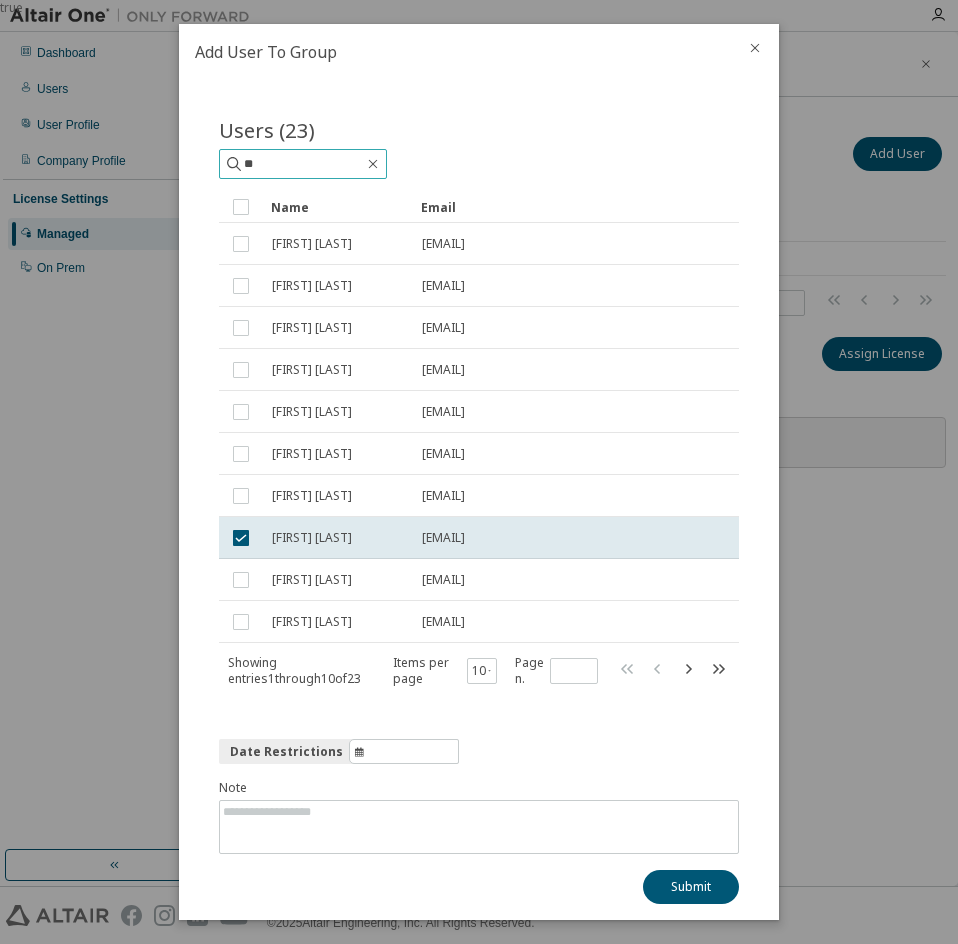 type on "**" 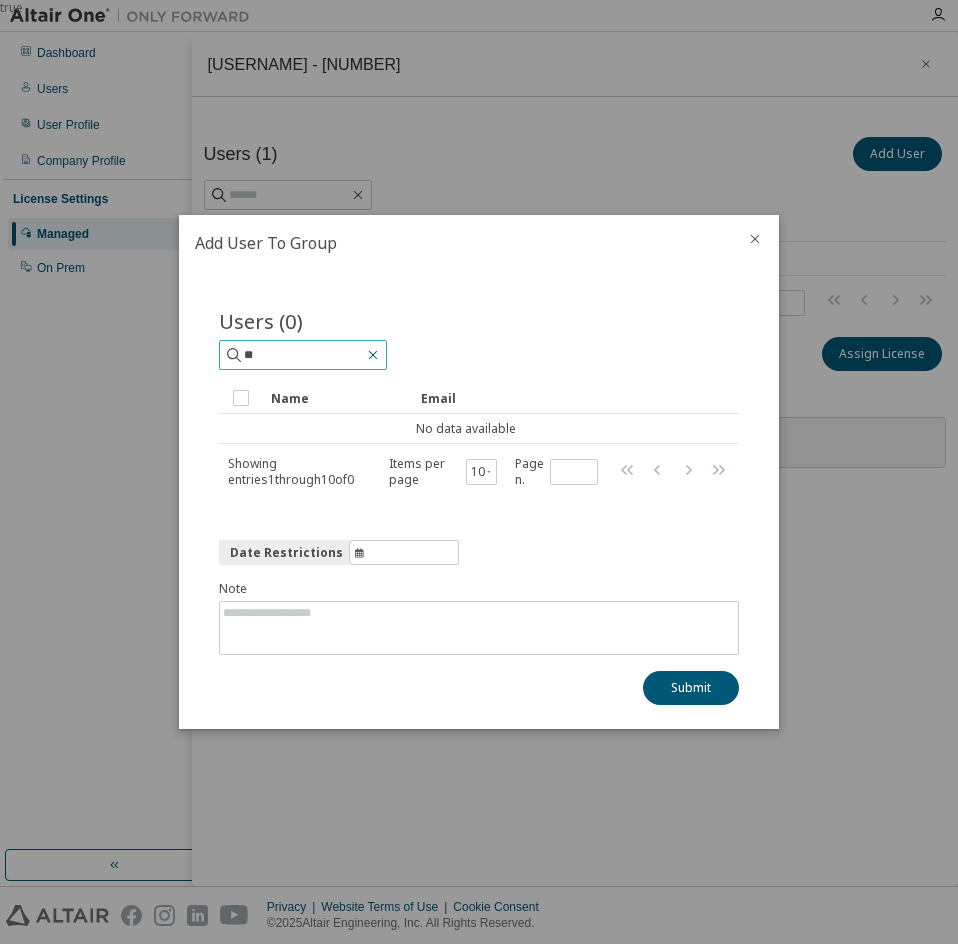 click 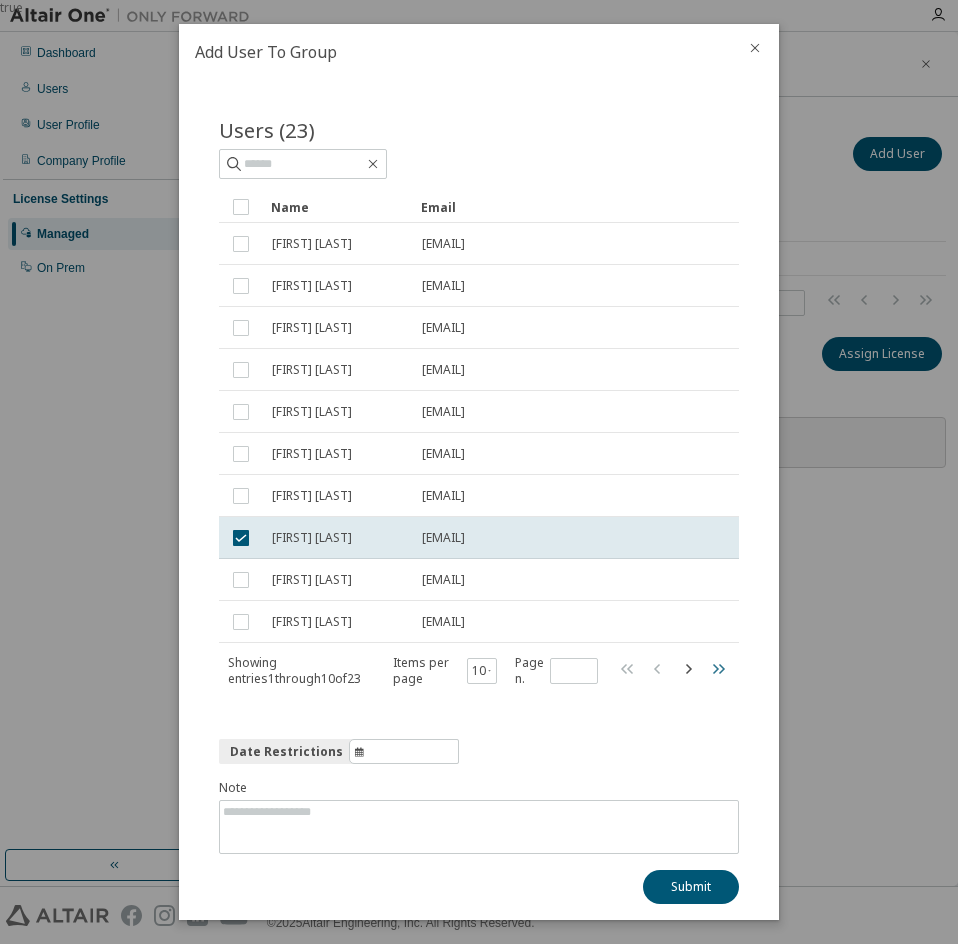 click 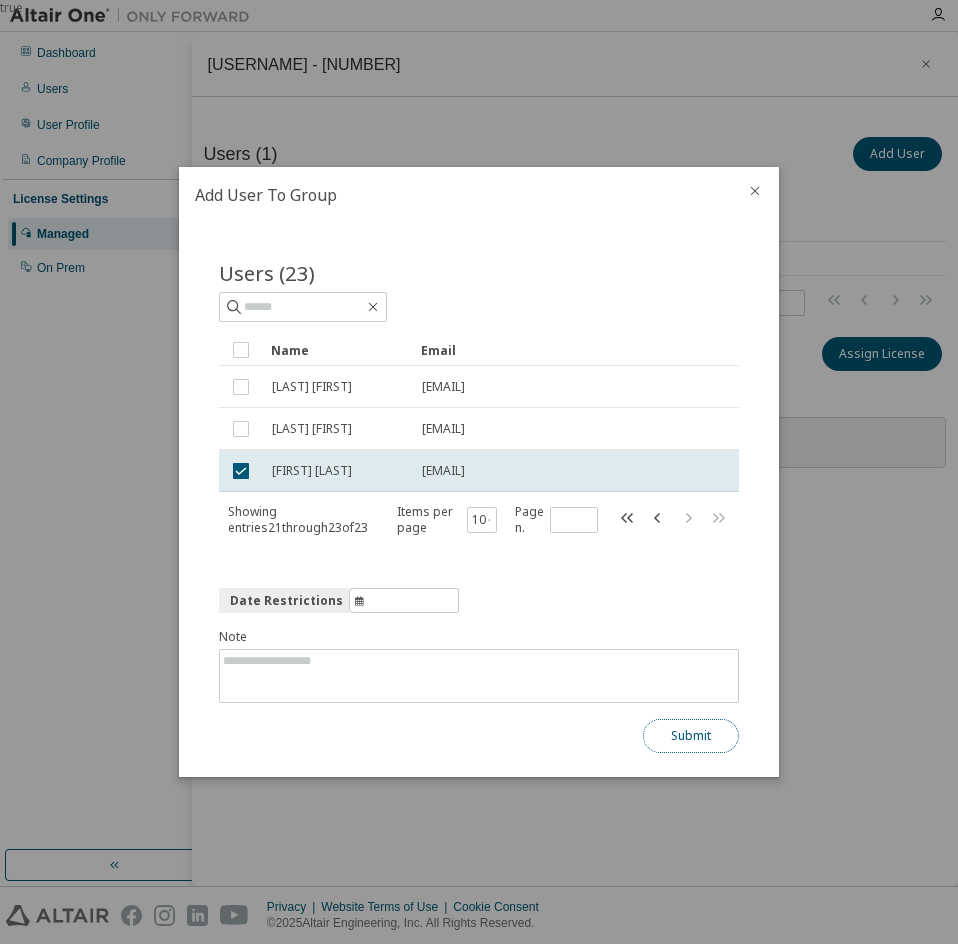 click on "Submit" at bounding box center (691, 736) 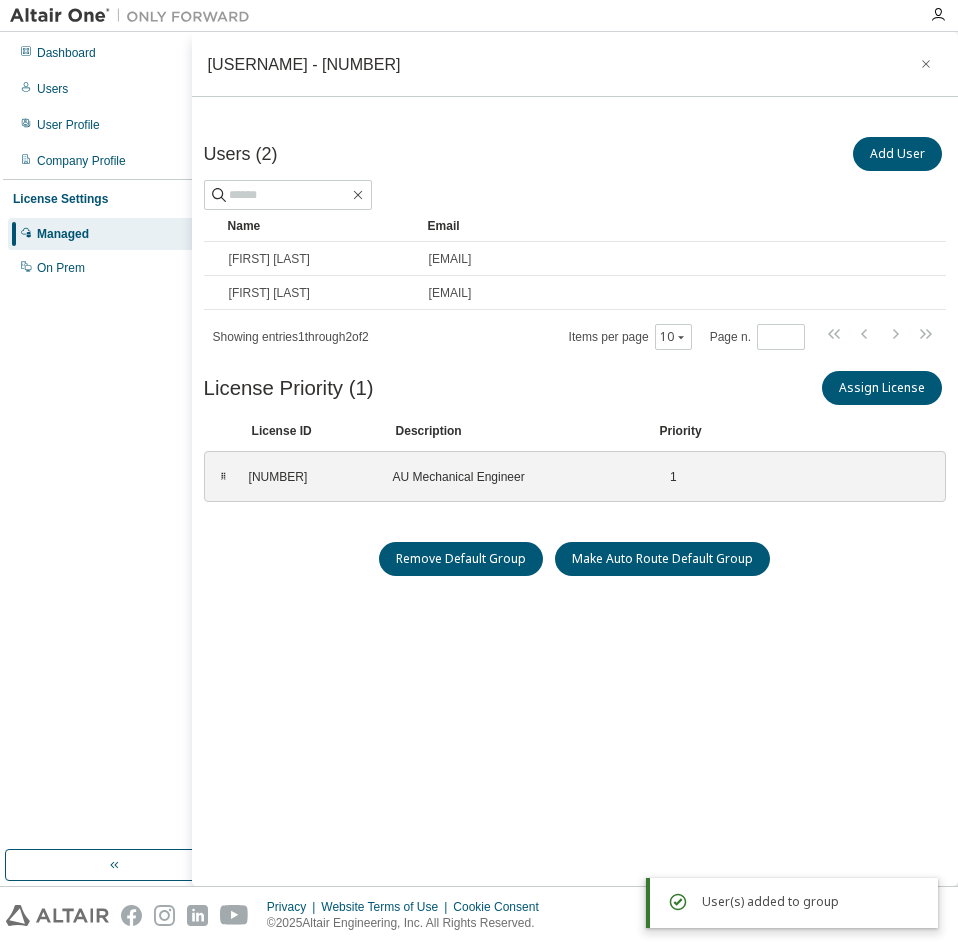 click on "Users (2) Add User Clear Load Save Save As Field Operator Value Select filter Select operand Add criteria Search Name Email [FIRST] [LAST] [EMAIL] [FIRST] [LAST] [EMAIL] Showing entries  1  through  2  of  2 Items per page 10 Page n. * License Priority (1) Assign License Clear Load Save Save As Field Operator Value Select filter Select operand Add criteria Search License ID Description Priority ⠿ [NUMBER] AU Mechanical Engineer 1
To pick up a draggable item, press the space bar.
While dragging, use the arrow keys to move the item.
Press space again to drop the item in its new position, or press escape to cancel.
Updating Licenses order. Please wait... Remove Default Group Make Auto Route Default Group" at bounding box center [575, 510] 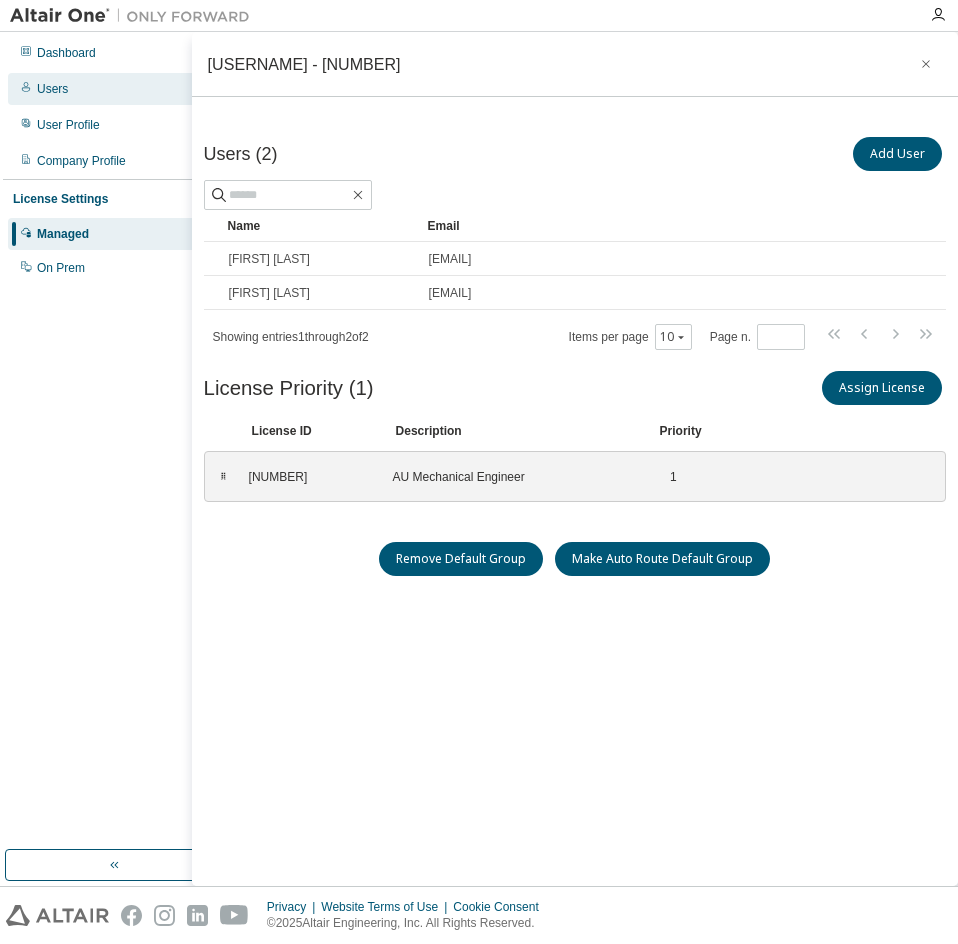 click on "Users" at bounding box center (114, 89) 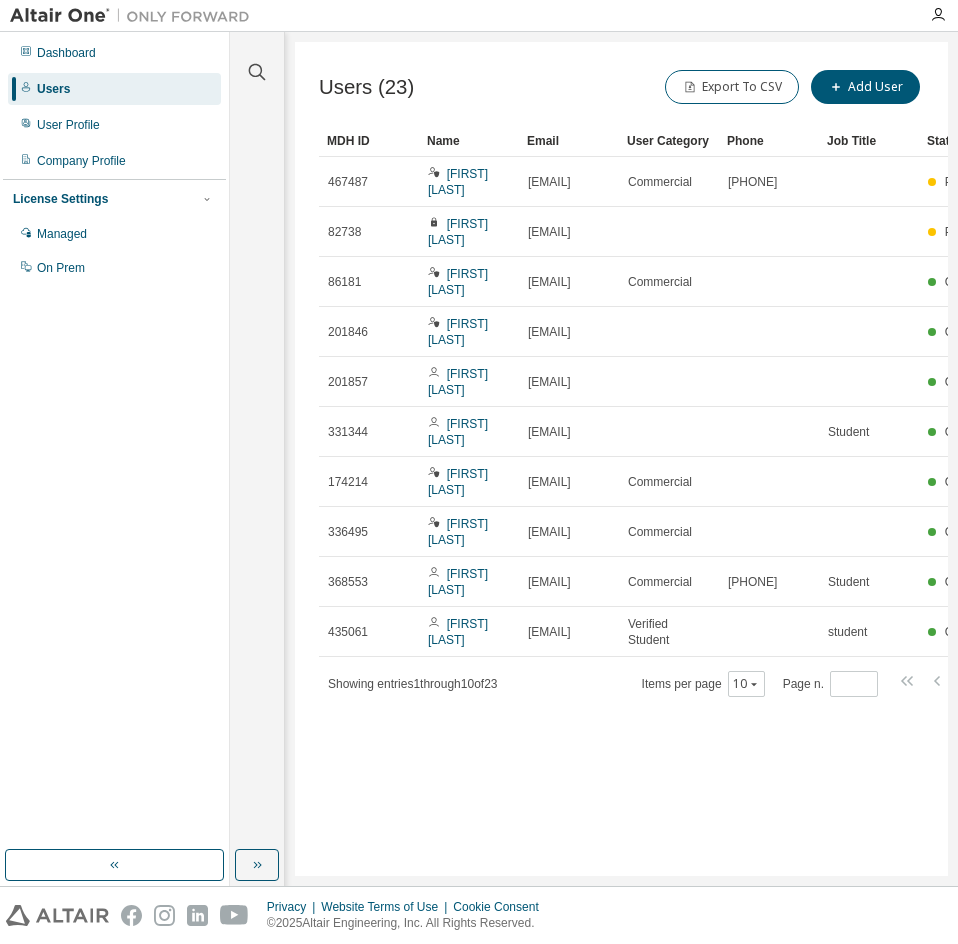scroll, scrollTop: 0, scrollLeft: 71, axis: horizontal 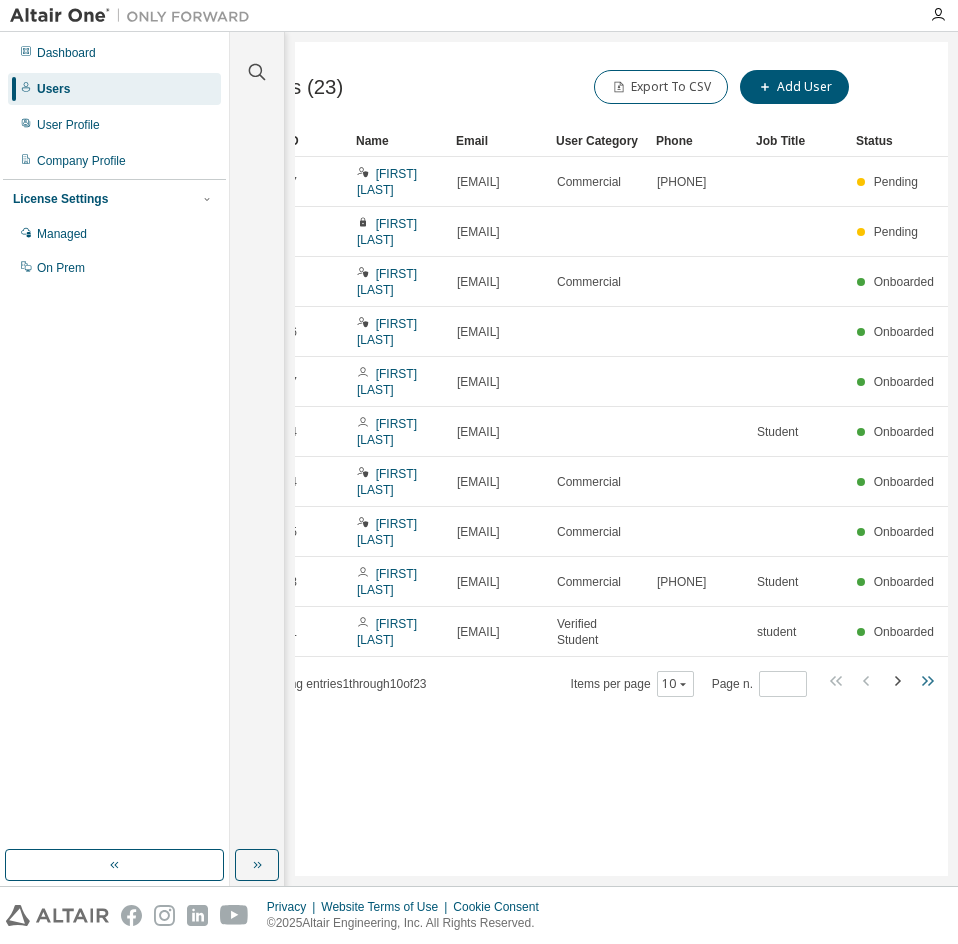 click 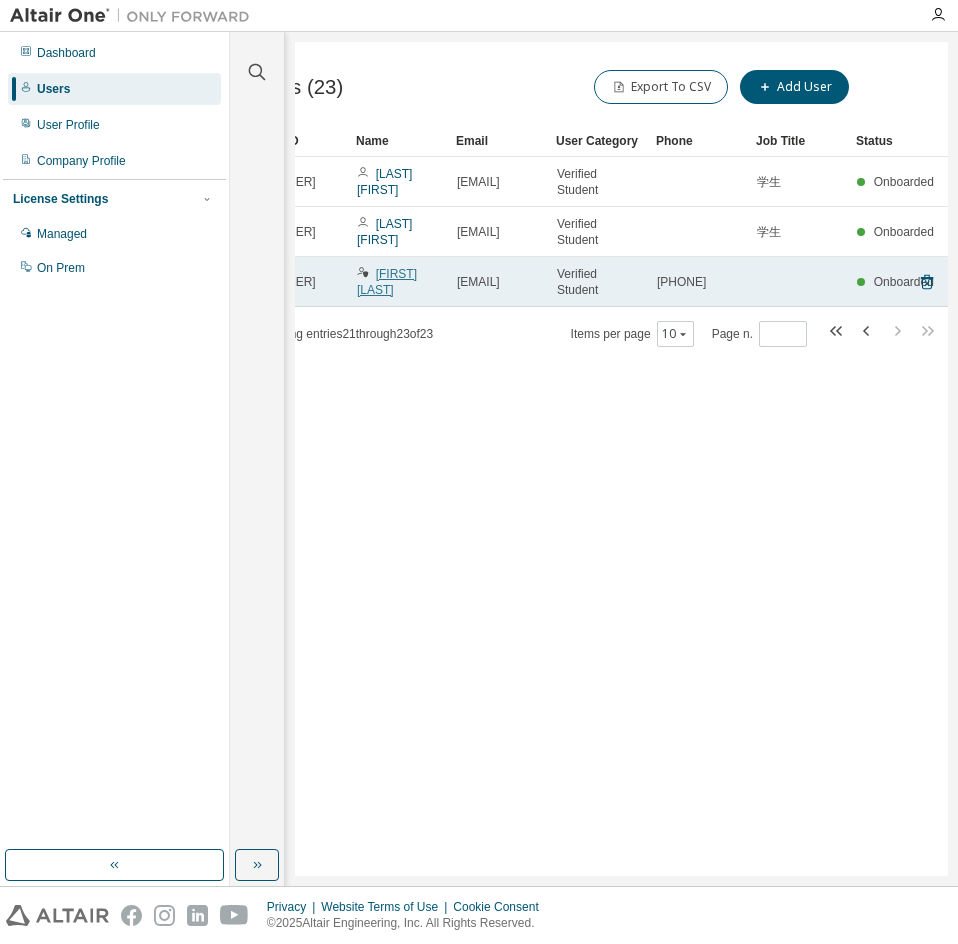 click on "[FIRST] [LAST]" at bounding box center [387, 282] 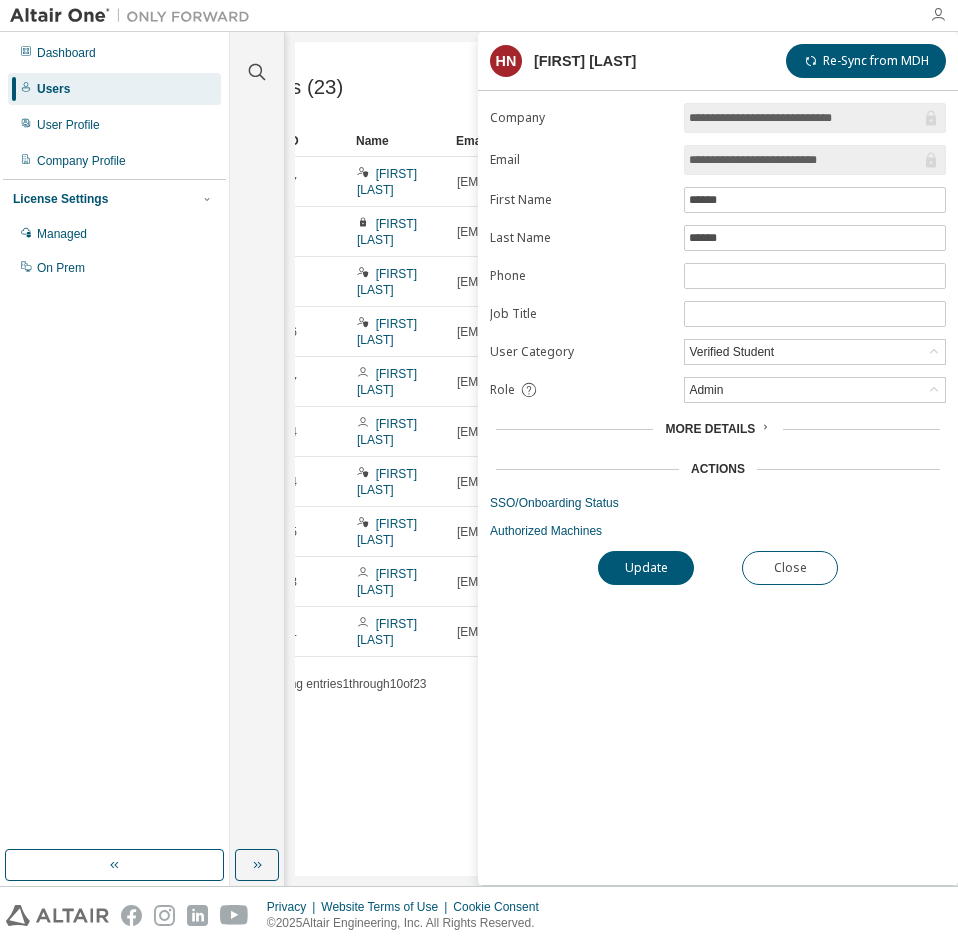 click at bounding box center (938, 15) 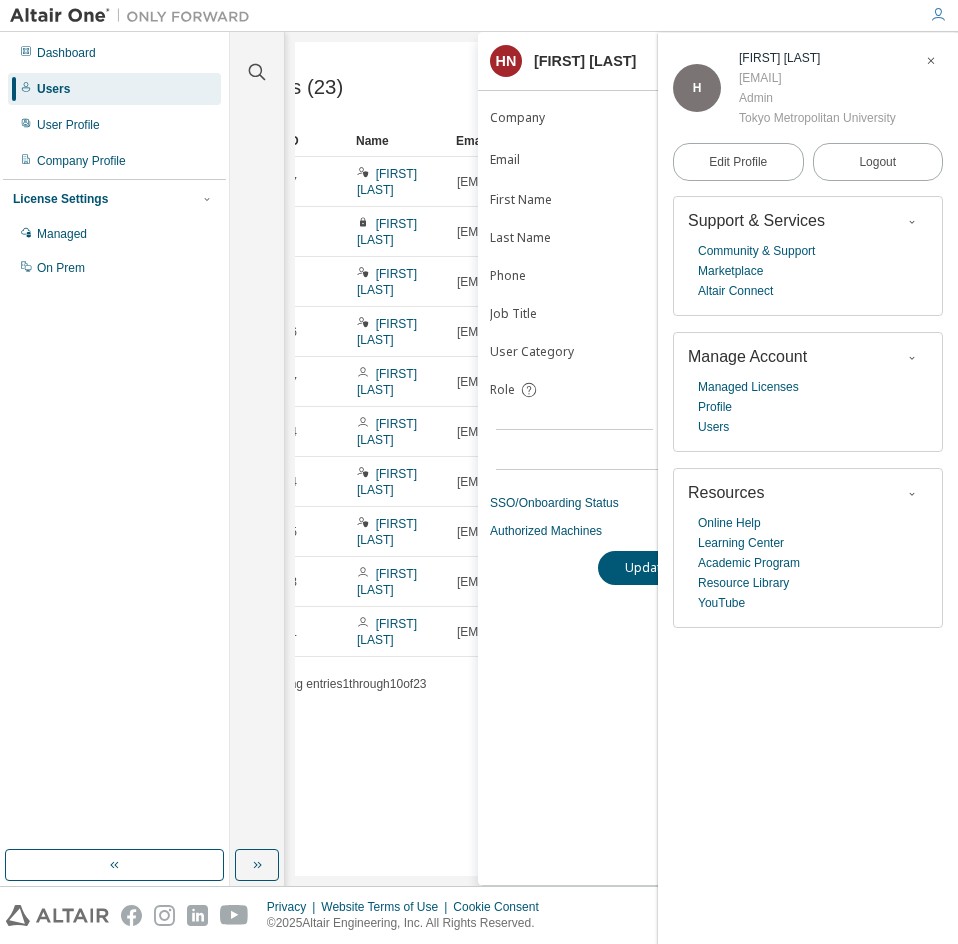 click at bounding box center (931, 61) 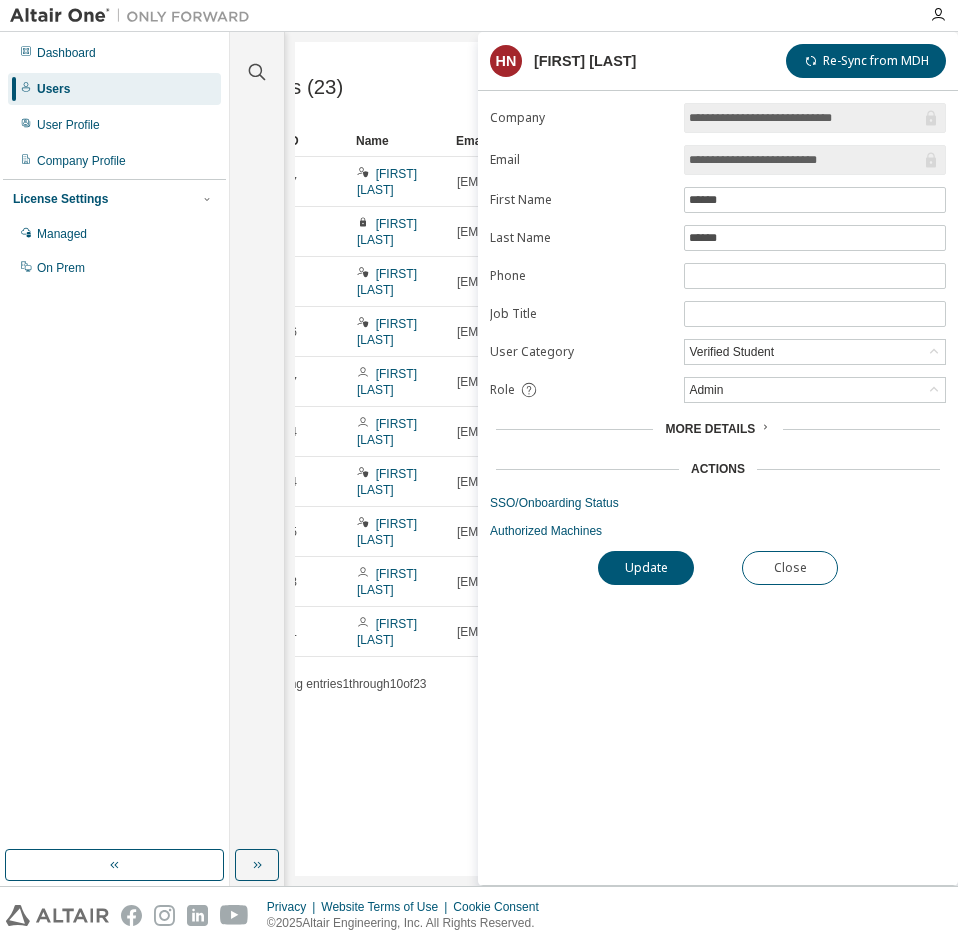 click on "Users (23) Export To CSV Add User Clear Load Save Save As Field Operator Value Select filter Select operand Add criteria Search MDH ID Name Email User Category Phone Job Title Status 467487    [FIRST] [LAST] [EMAIL] Commercial [PHONE] Pending 82738    [FIRST] [LAST] [EMAIL] Pending 86181    [FIRST] [LAST] Commercial Onboarded 201846    [FIRST] [LAST] [EMAIL] Onboarded 201857    [FIRST] [LAST] [EMAIL] Onboarded 331344    [FIRST] [LAST] [EMAIL] Student Onboarded 174214    [FIRST] [LAST] [EMAIL] Commercial Onboarded 336495    [FIRST] [LAST] [EMAIL] Commercial [PHONE] Student Onboarded 435061    [FIRST] [LAST] [EMAIL] Verified Student student Onboarded Showing entries  1  through  10  of  23 Items per page 10 Page n. *" at bounding box center [621, 459] 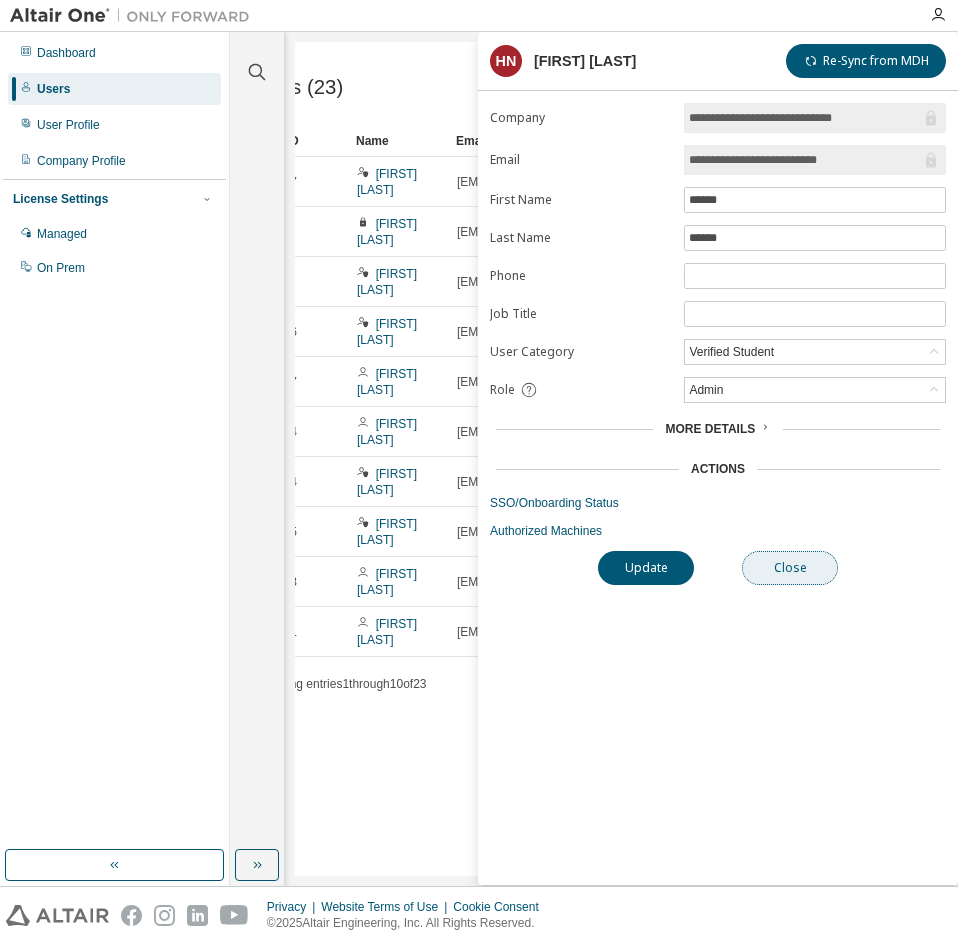 click on "Close" at bounding box center [790, 568] 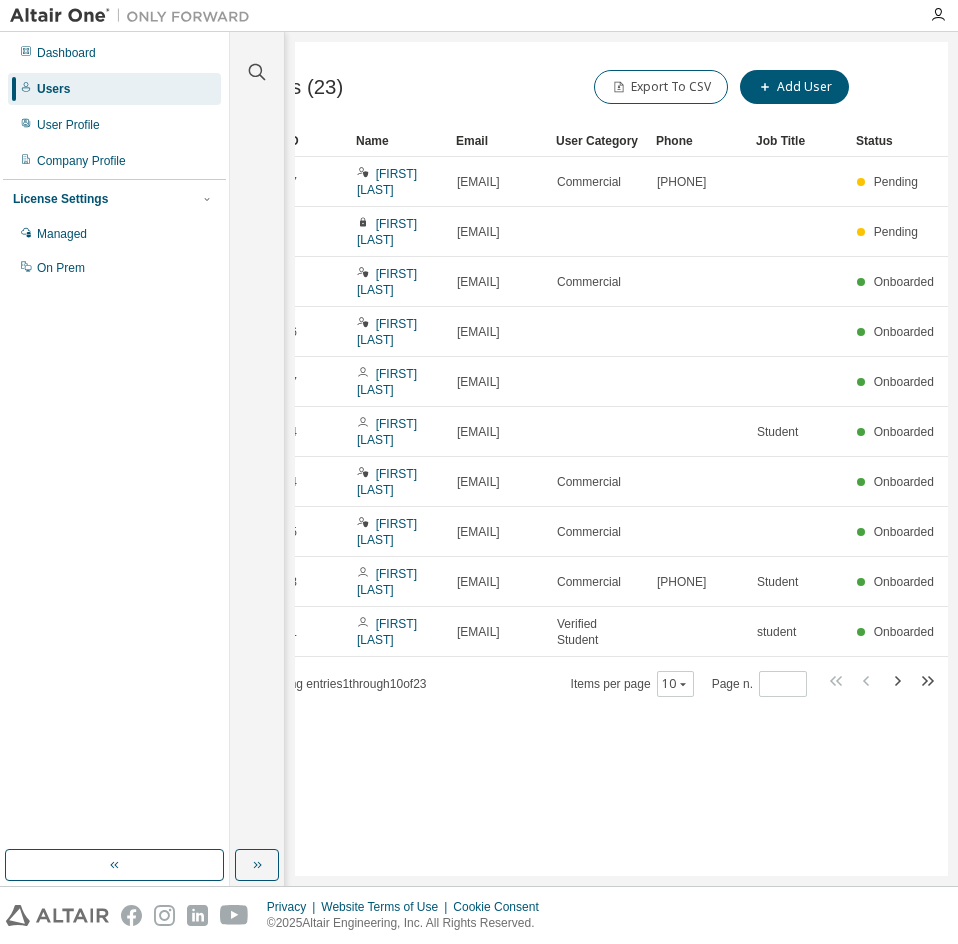 click at bounding box center (882, 683) 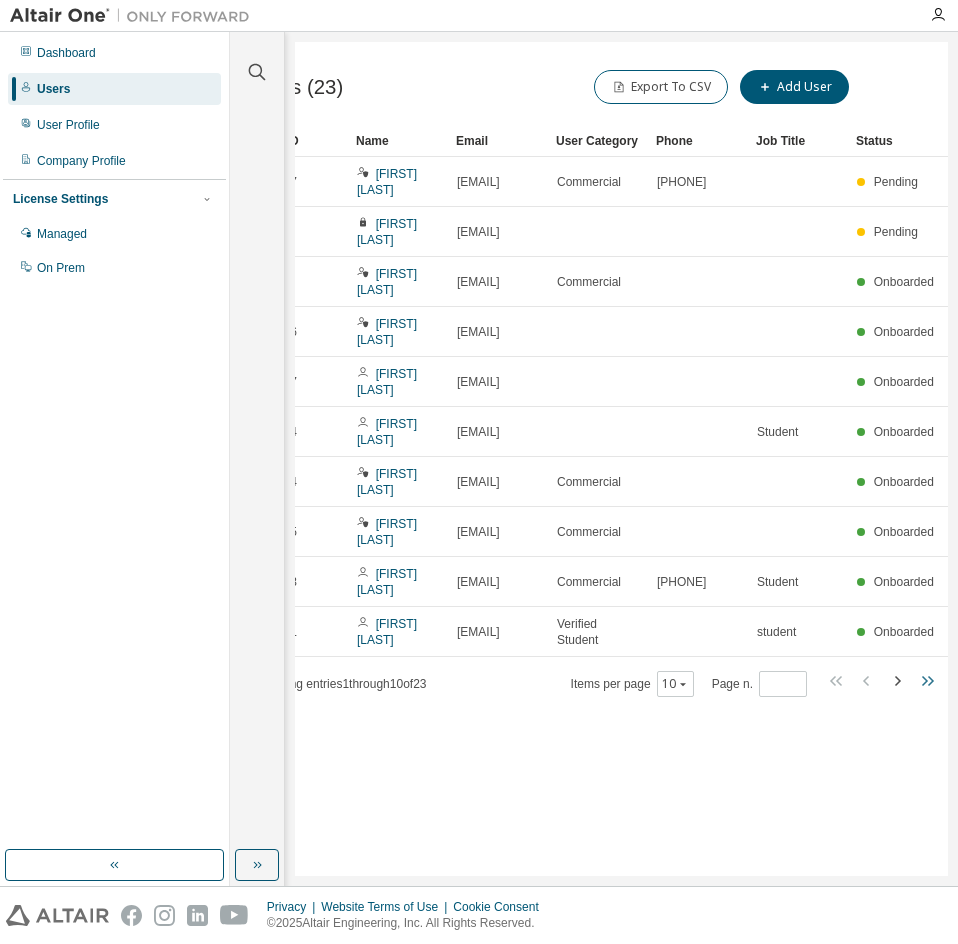 click 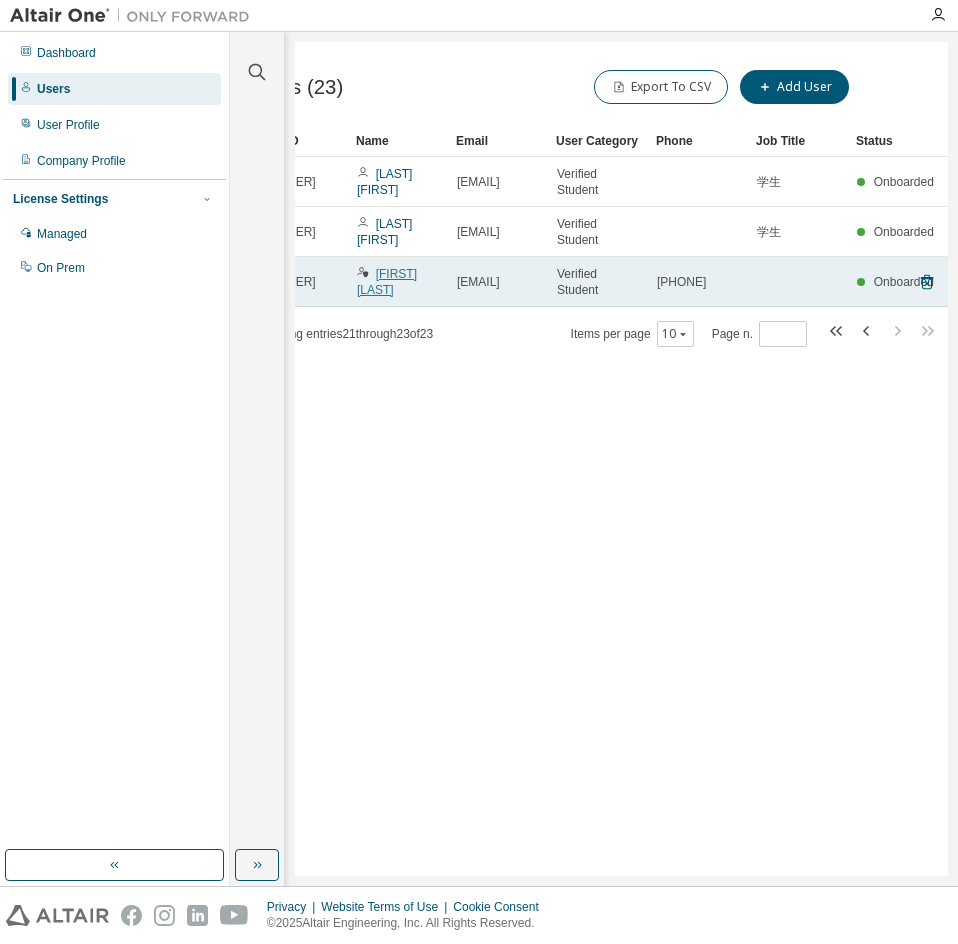 click on "[FIRST] [LAST]" at bounding box center (387, 282) 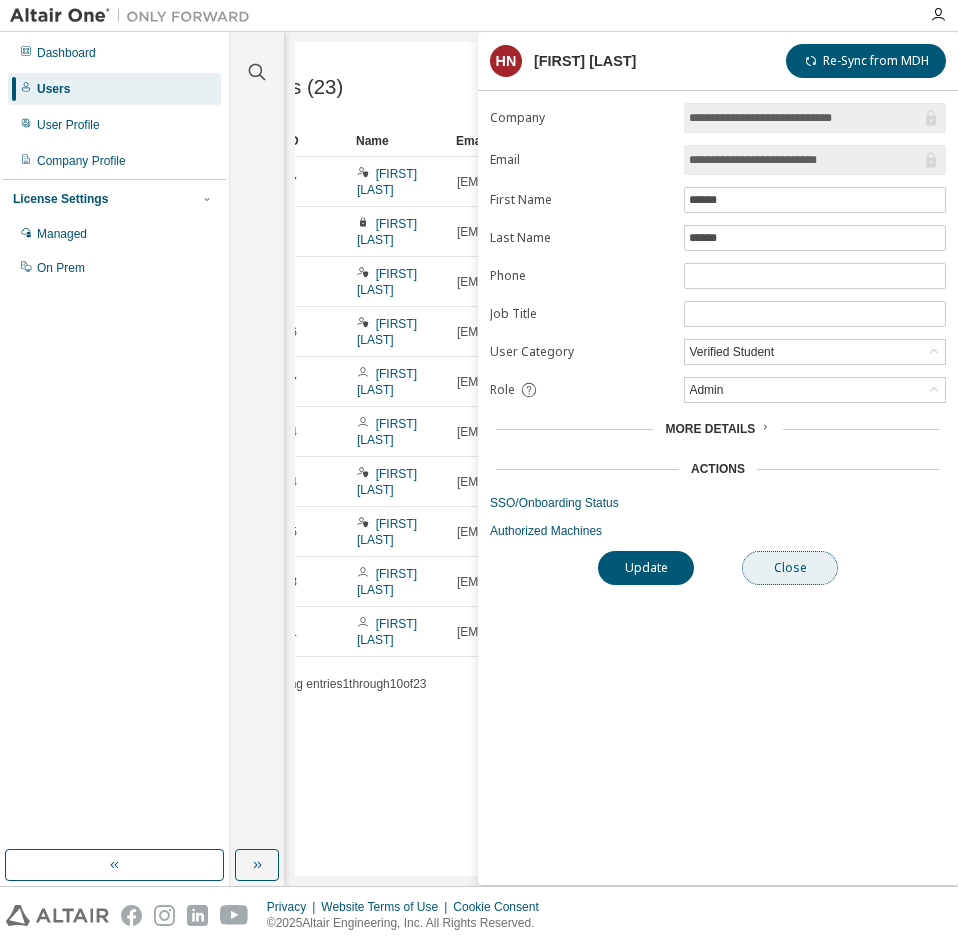 click on "Close" at bounding box center (790, 568) 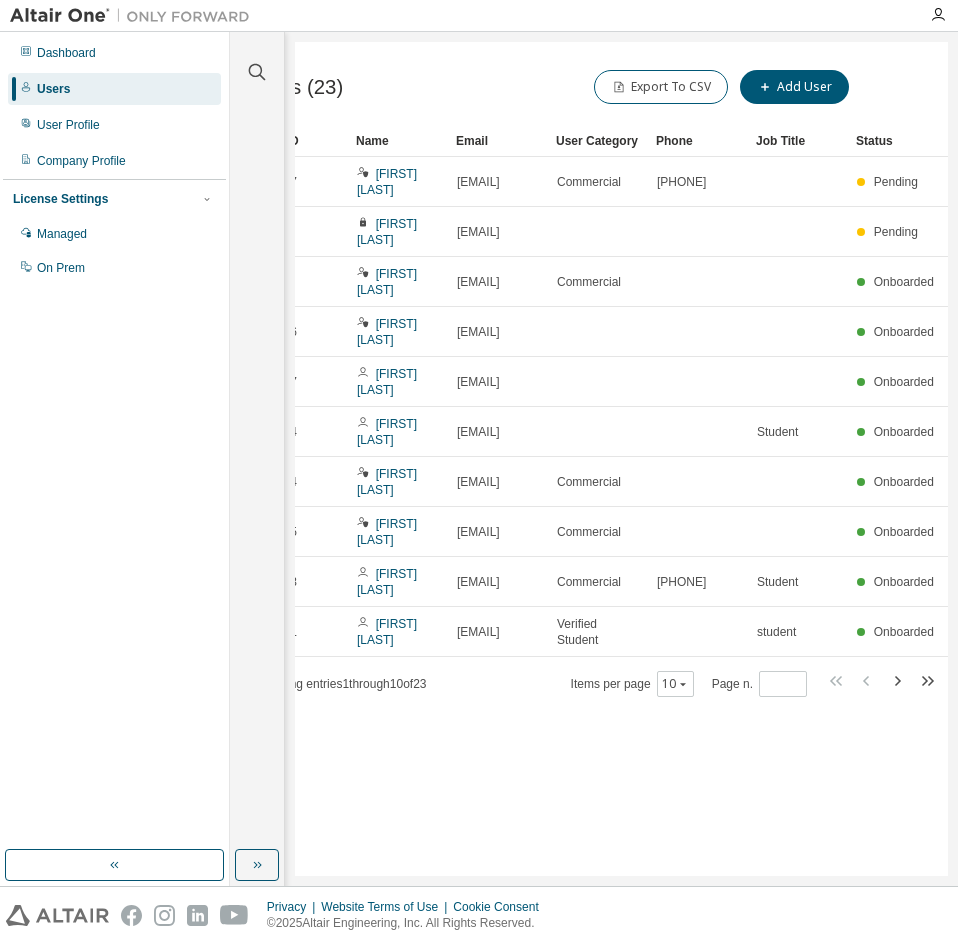 click on "Users" at bounding box center [53, 89] 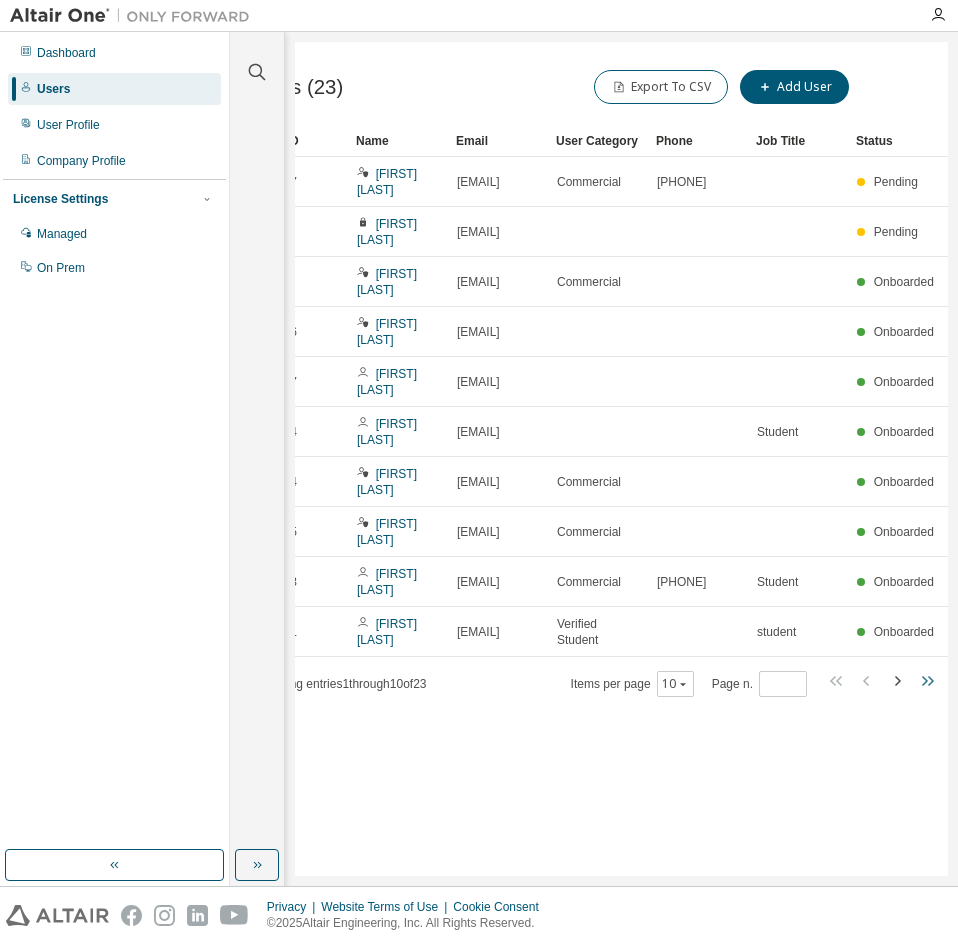 click 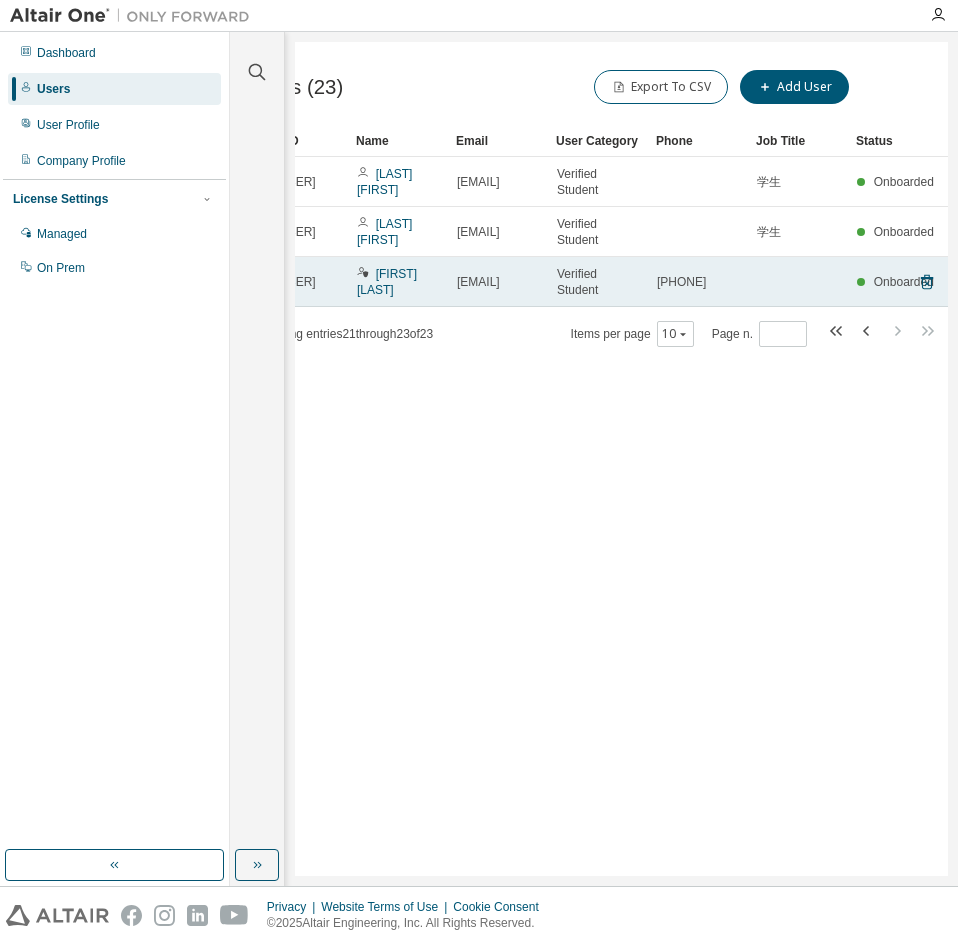 click on "[EMAIL]" at bounding box center [478, 282] 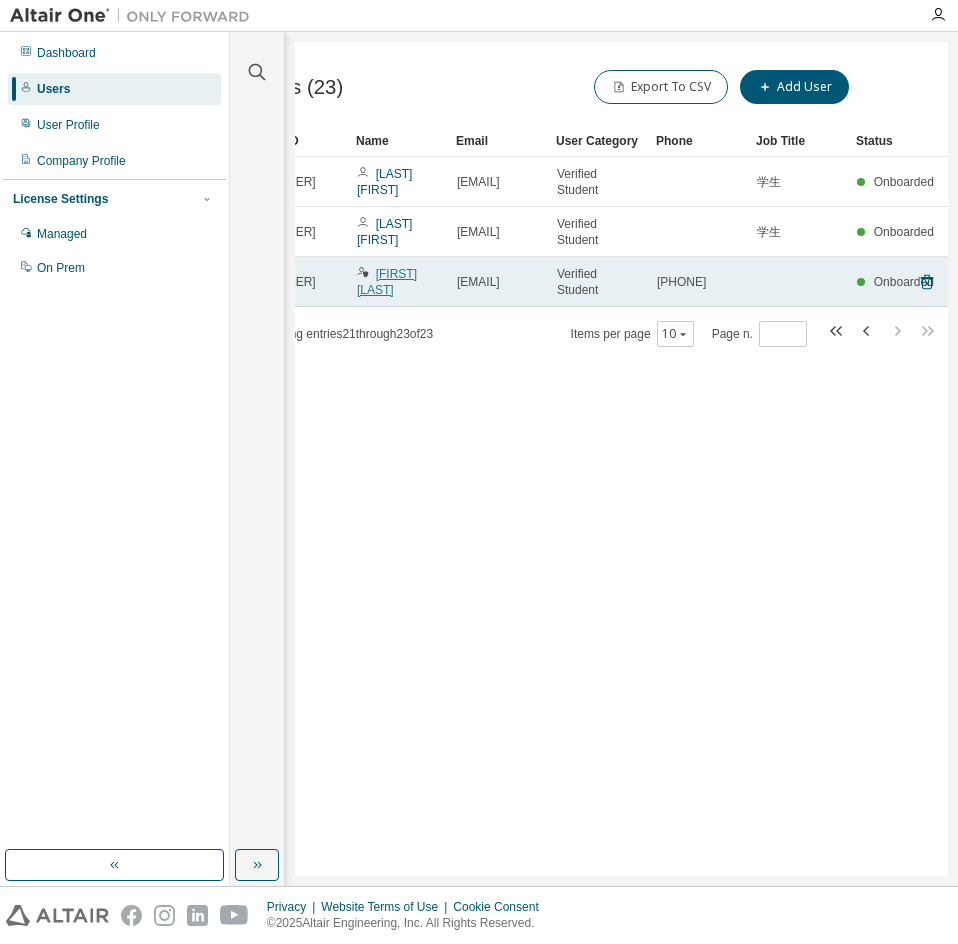 click on "[FIRST] [LAST]" at bounding box center (387, 282) 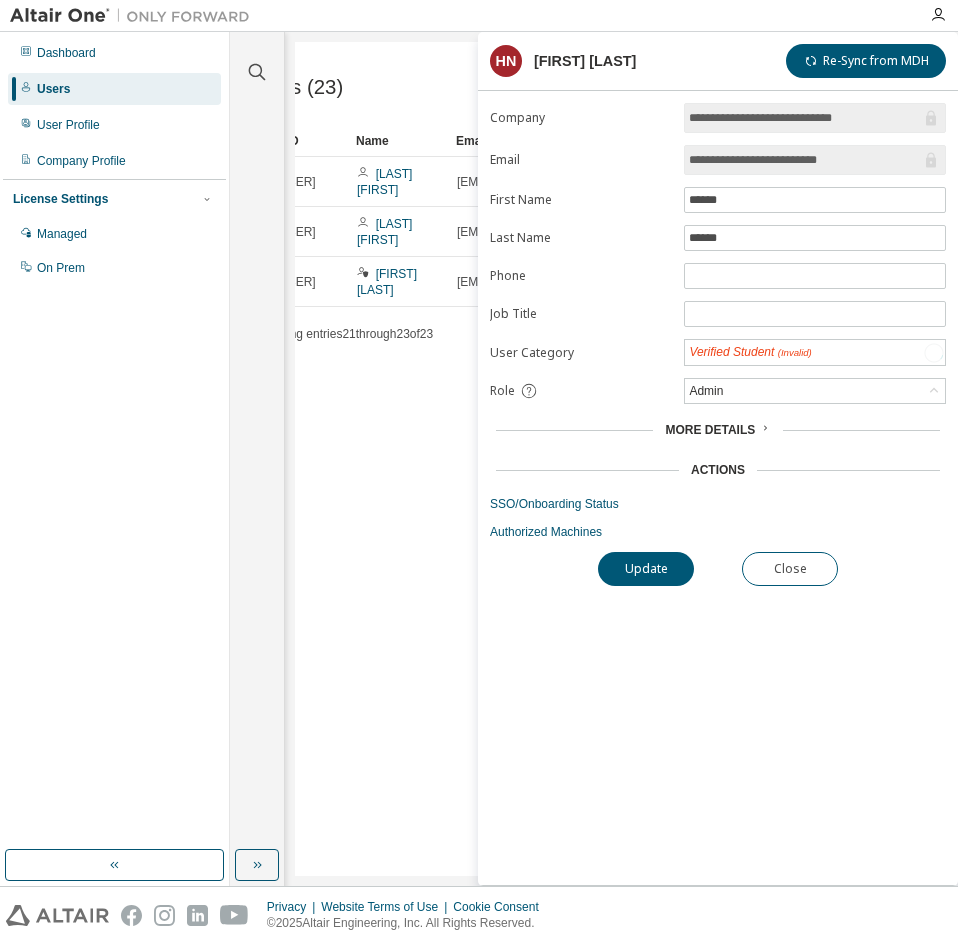 type on "*" 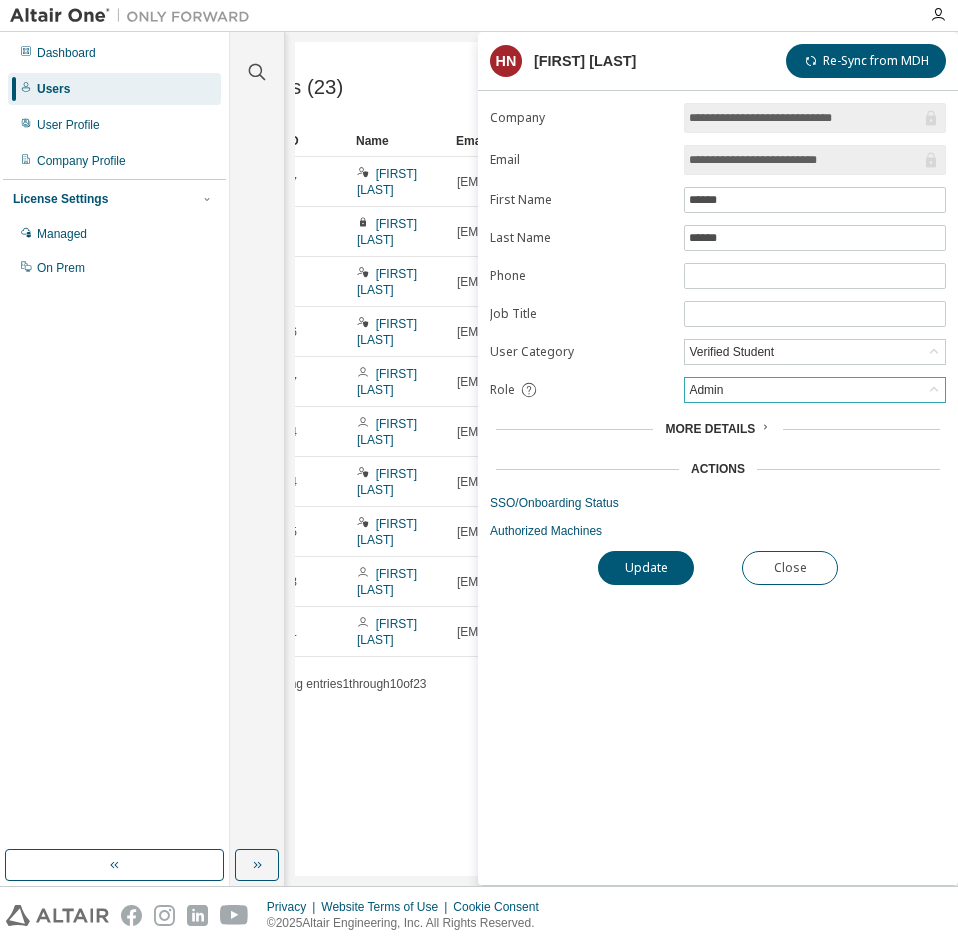 click on "Admin" at bounding box center (815, 390) 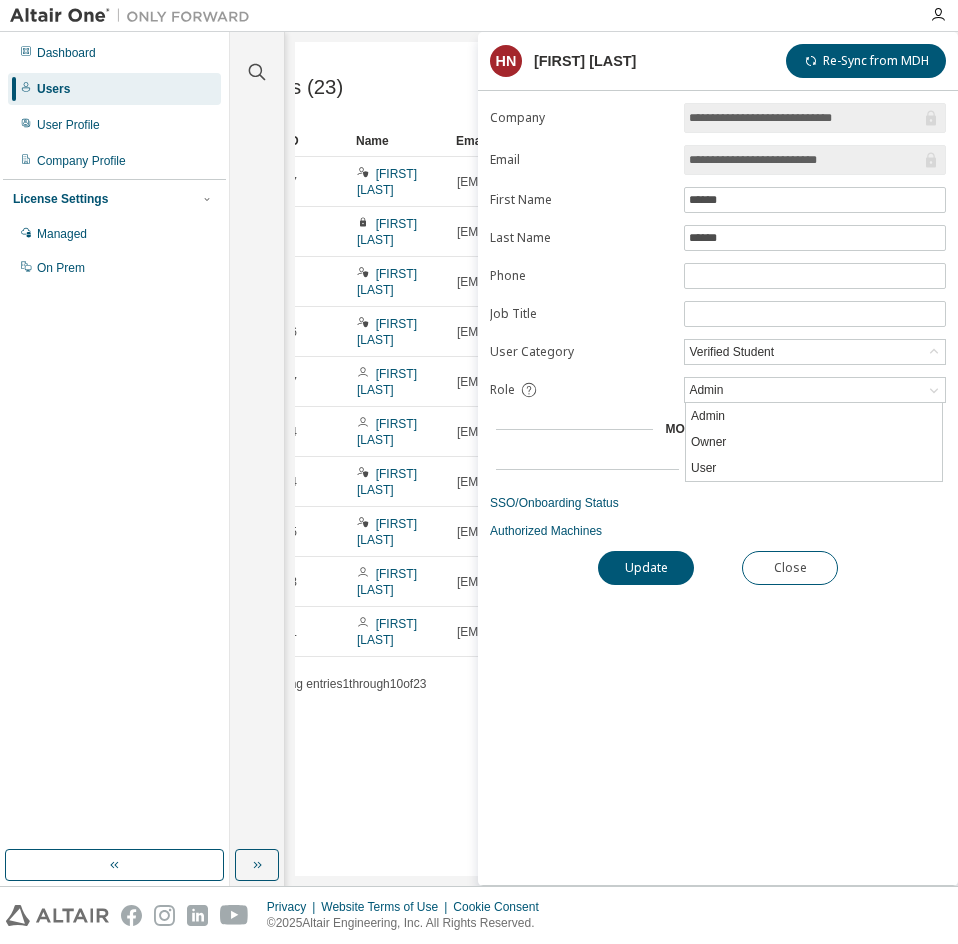 click on "**********" at bounding box center (718, 494) 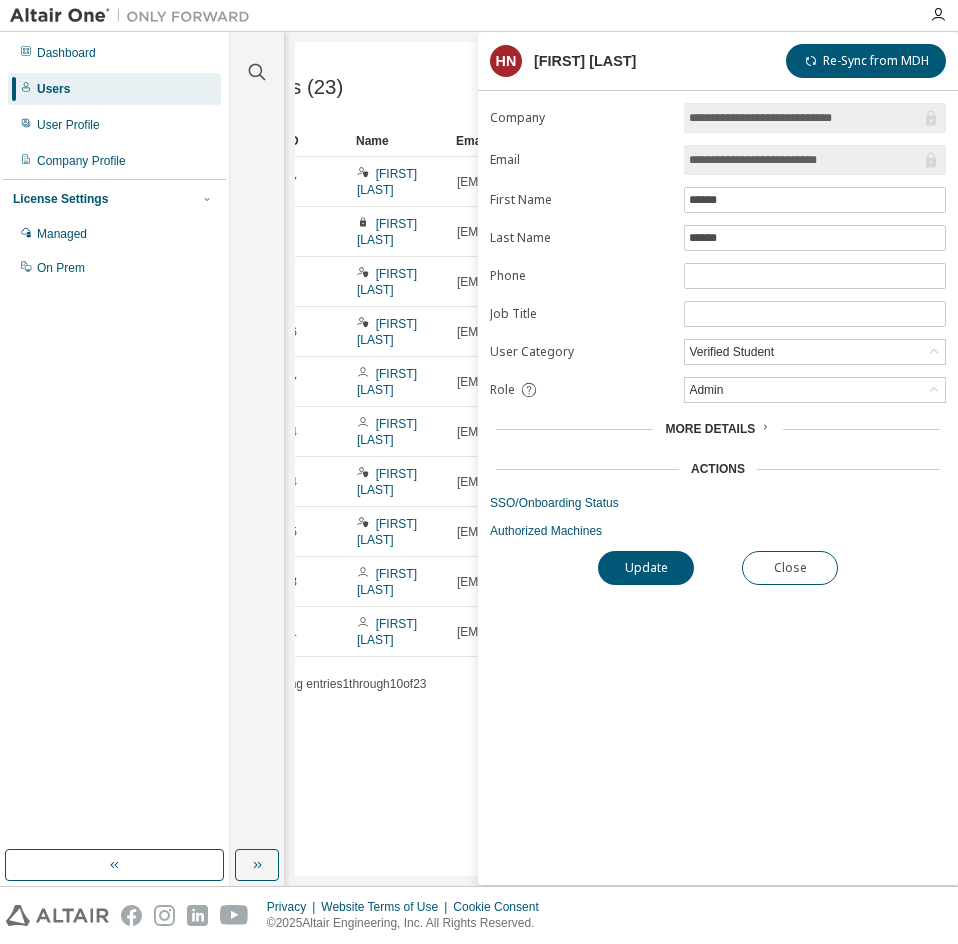 click on "Users (23) Export To CSV Add User Clear Load Save Save As Field Operator Value Select filter Select operand Add criteria Search MDH ID Name Email User Category Phone Job Title Status 467487    [FIRST] [LAST] [EMAIL] Commercial [PHONE] Pending 82738    [FIRST] [LAST] [EMAIL] Pending 86181    [FIRST] [LAST] Commercial Onboarded 201846    [FIRST] [LAST] [EMAIL] Onboarded 201857    [FIRST] [LAST] [EMAIL] Onboarded 331344    [FIRST] [LAST] [EMAIL] Student Onboarded 174214    [FIRST] [LAST] [EMAIL] Commercial Onboarded 336495    [FIRST] [LAST] [EMAIL] Commercial [PHONE] Student Onboarded 435061    [FIRST] [LAST] [EMAIL] Verified Student student Onboarded Showing entries  1  through  10  of  23 Items per page 10 Page n. *" at bounding box center (621, 459) 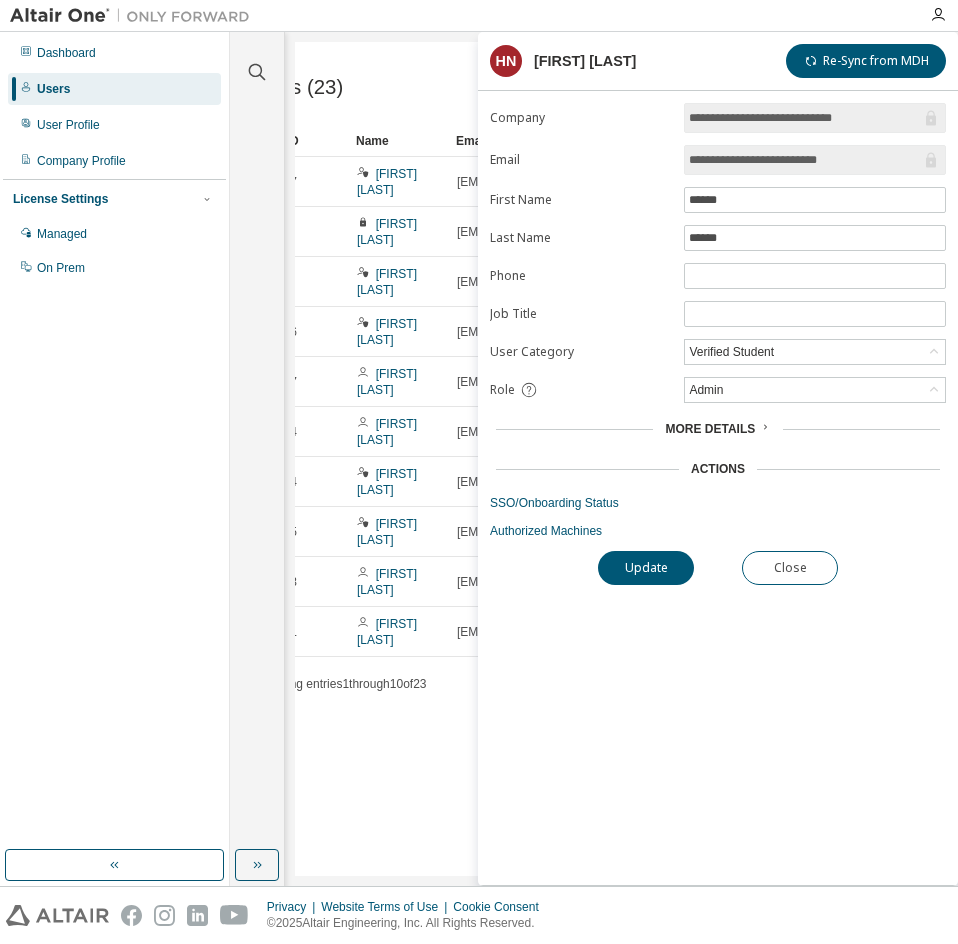 click on "Users (23) Export To CSV Add User Clear Load Save Save As Field Operator Value Select filter Select operand Add criteria Search MDH ID Name Email User Category Phone Job Title Status 467487    [FIRST] [LAST] [EMAIL] Commercial [PHONE] Pending 82738    [FIRST] [LAST] [EMAIL] Pending 86181    [FIRST] [LAST] Commercial Onboarded 201846    [FIRST] [LAST] [EMAIL] Onboarded 201857    [FIRST] [LAST] [EMAIL] Onboarded 331344    [FIRST] [LAST] [EMAIL] Student Onboarded 174214    [FIRST] [LAST] [EMAIL] Commercial Onboarded 336495    [FIRST] [LAST] [EMAIL] Commercial [PHONE] Student Onboarded 435061    [FIRST] [LAST] [EMAIL] Verified Student student Onboarded Showing entries  1  through  10  of  23 Items per page 10 Page n. *" at bounding box center (621, 459) 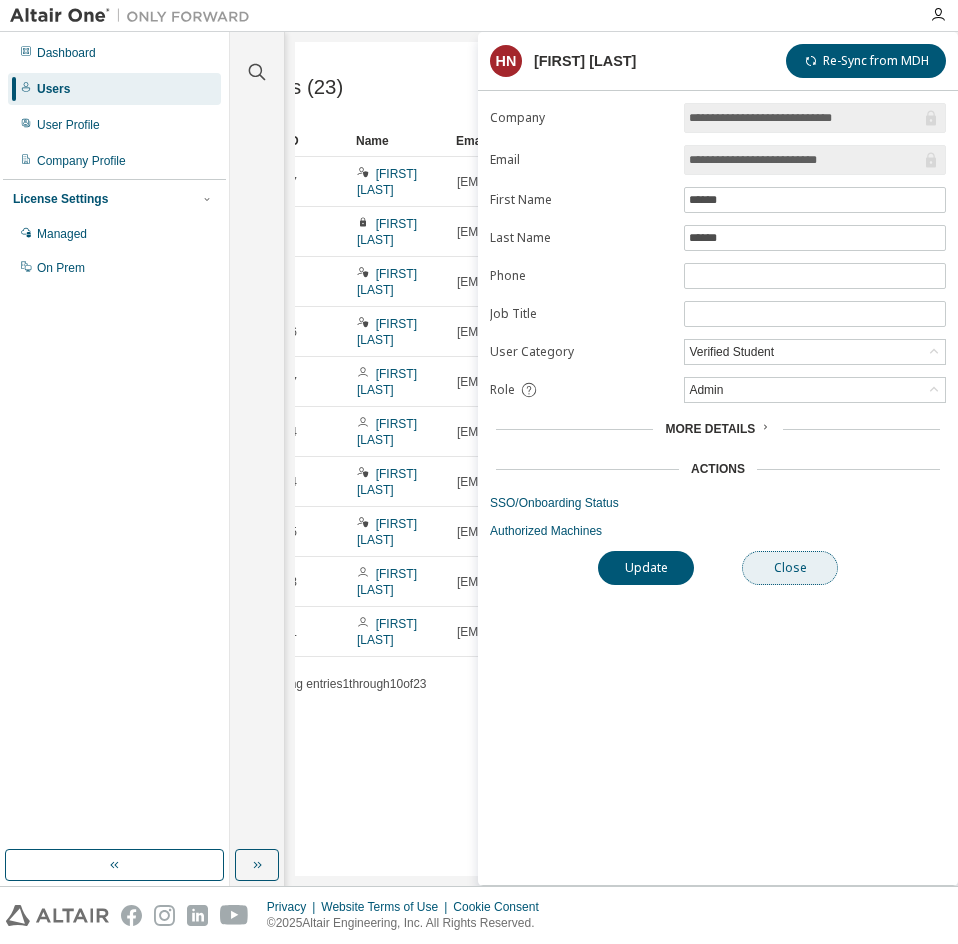 click on "Close" at bounding box center (790, 568) 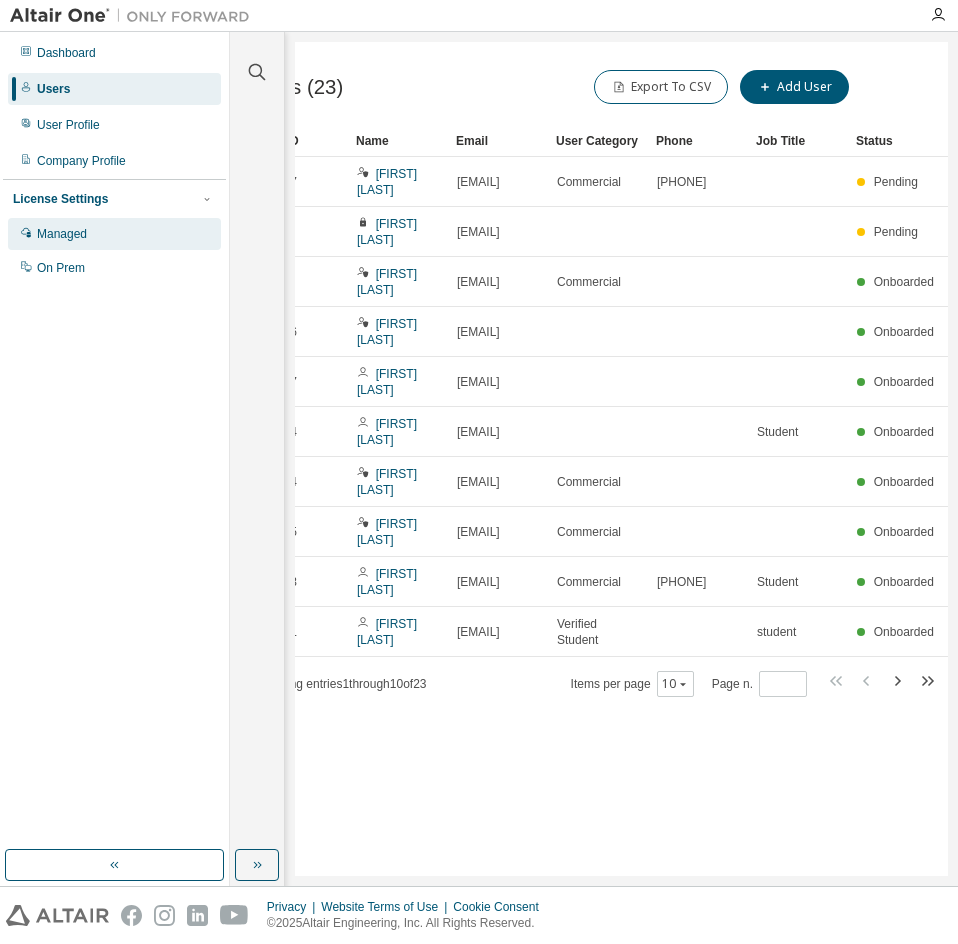 click on "Managed" at bounding box center (62, 234) 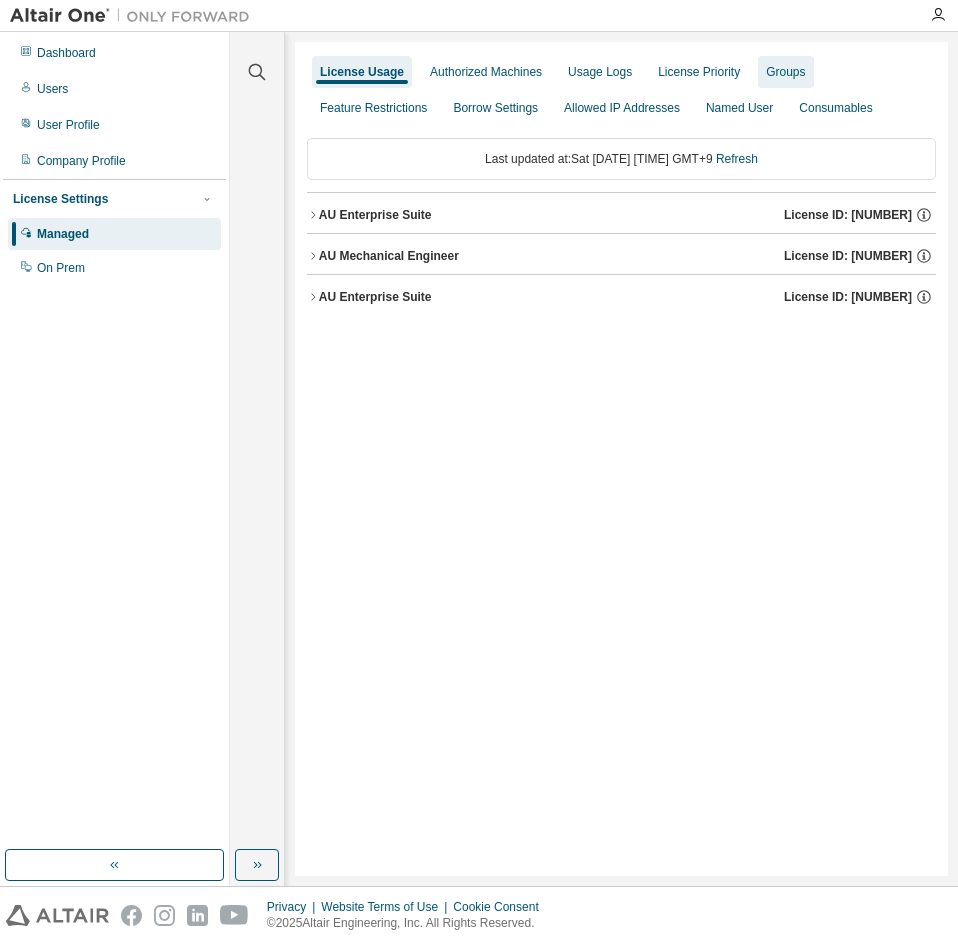 click on "Groups" at bounding box center (785, 72) 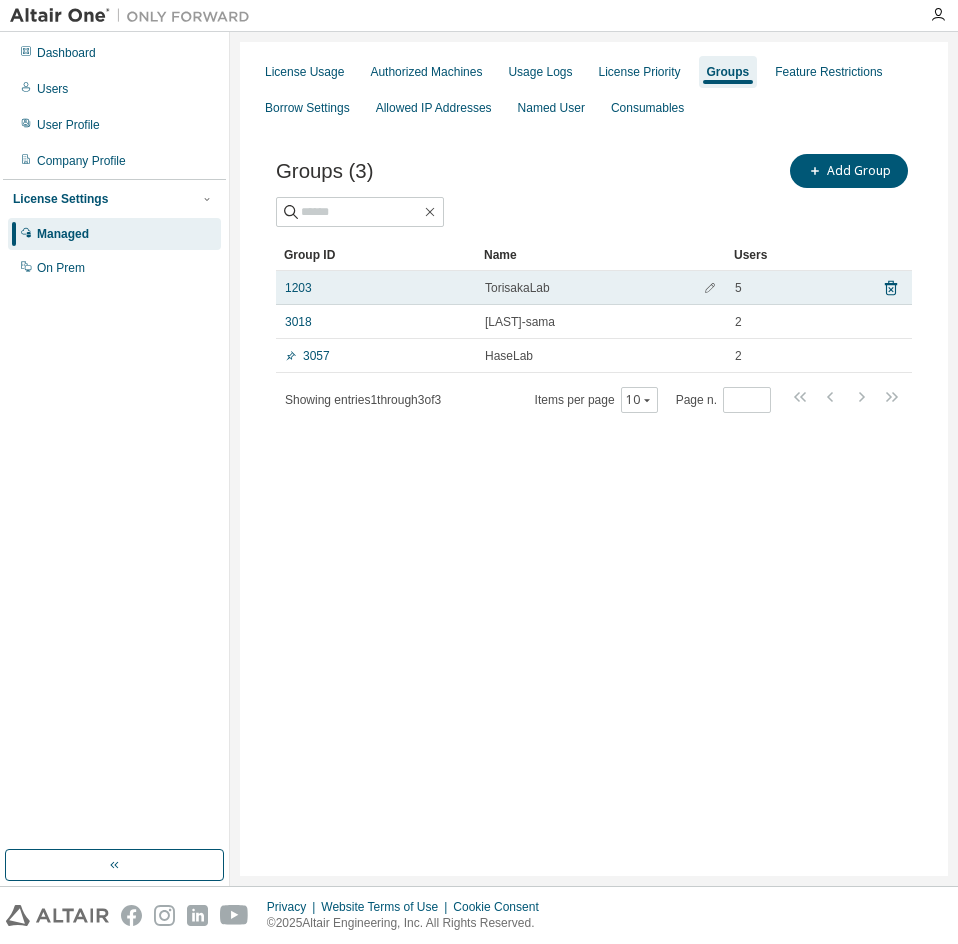 click on "1203" at bounding box center [376, 288] 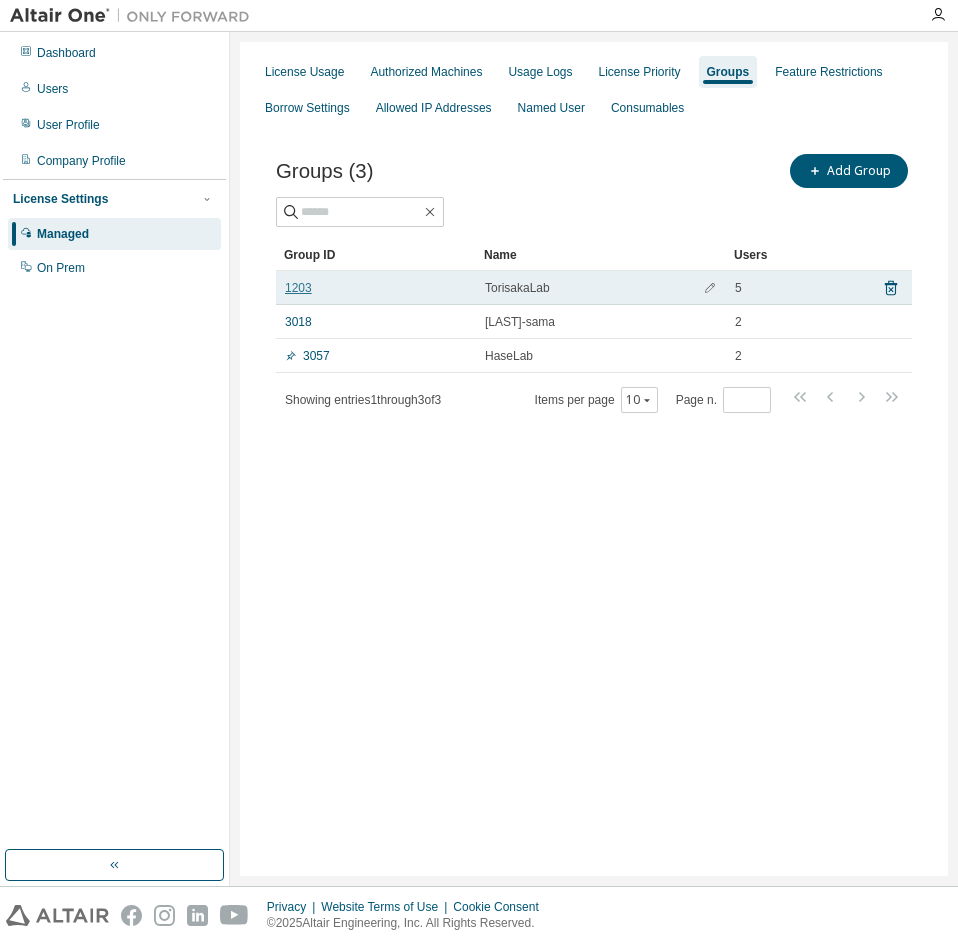 click on "1203" at bounding box center (298, 288) 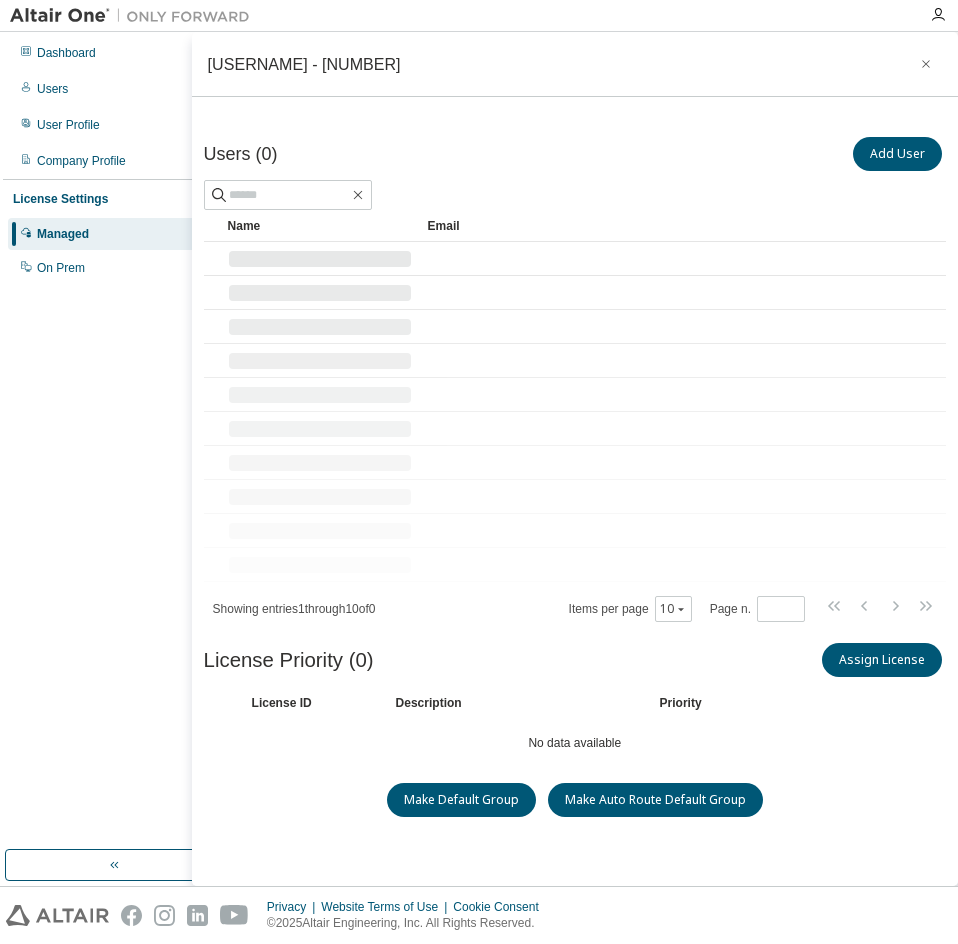 click at bounding box center (320, 293) 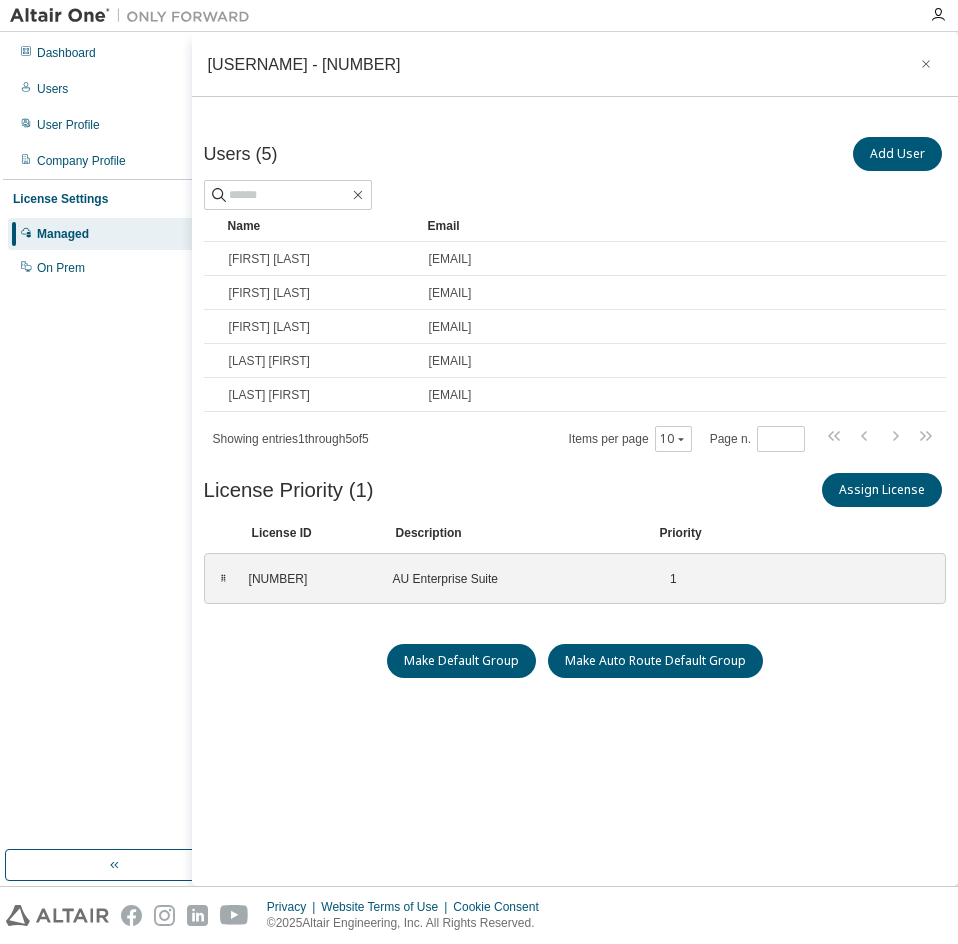 click on "Managed" at bounding box center [114, 234] 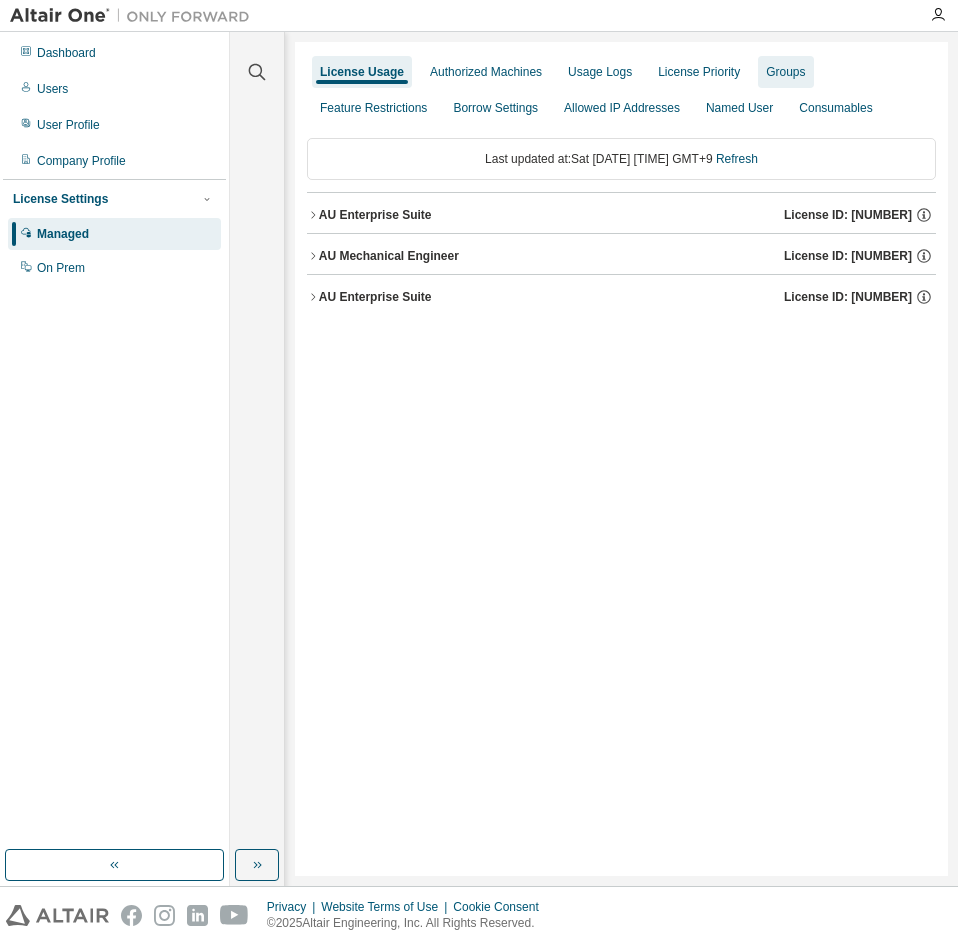 click on "Groups" at bounding box center [785, 72] 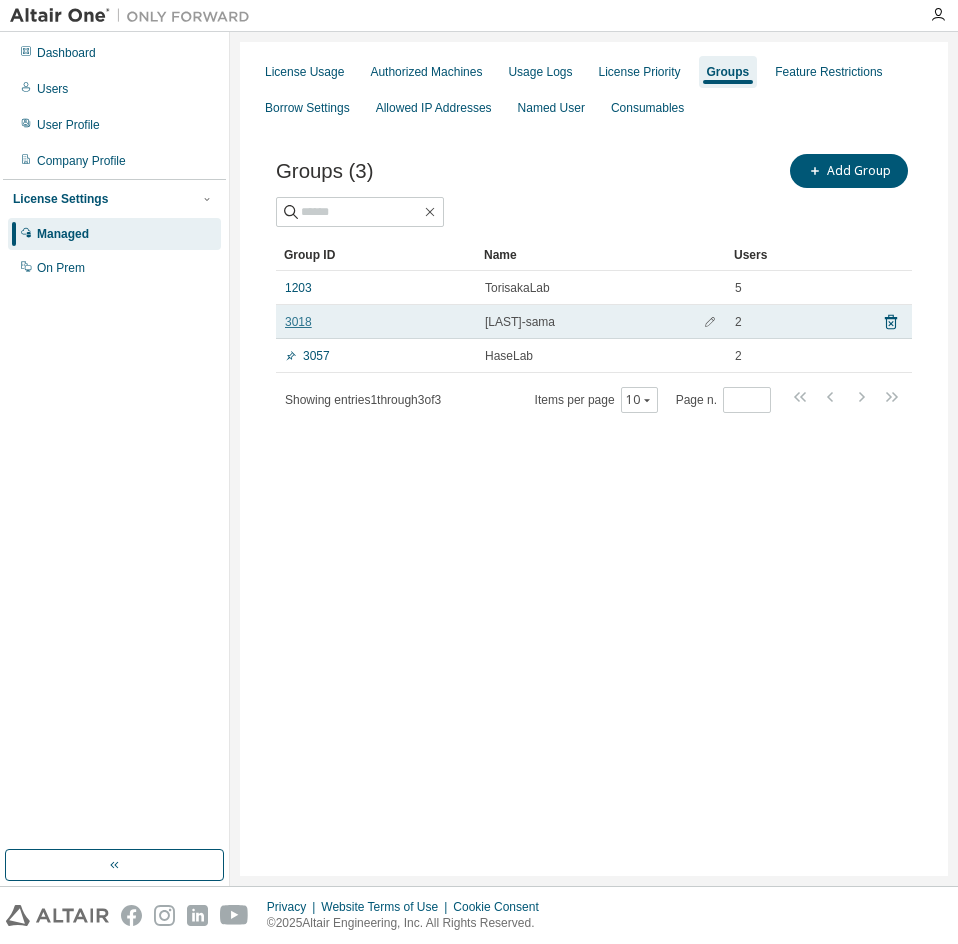 click on "3018" at bounding box center [298, 322] 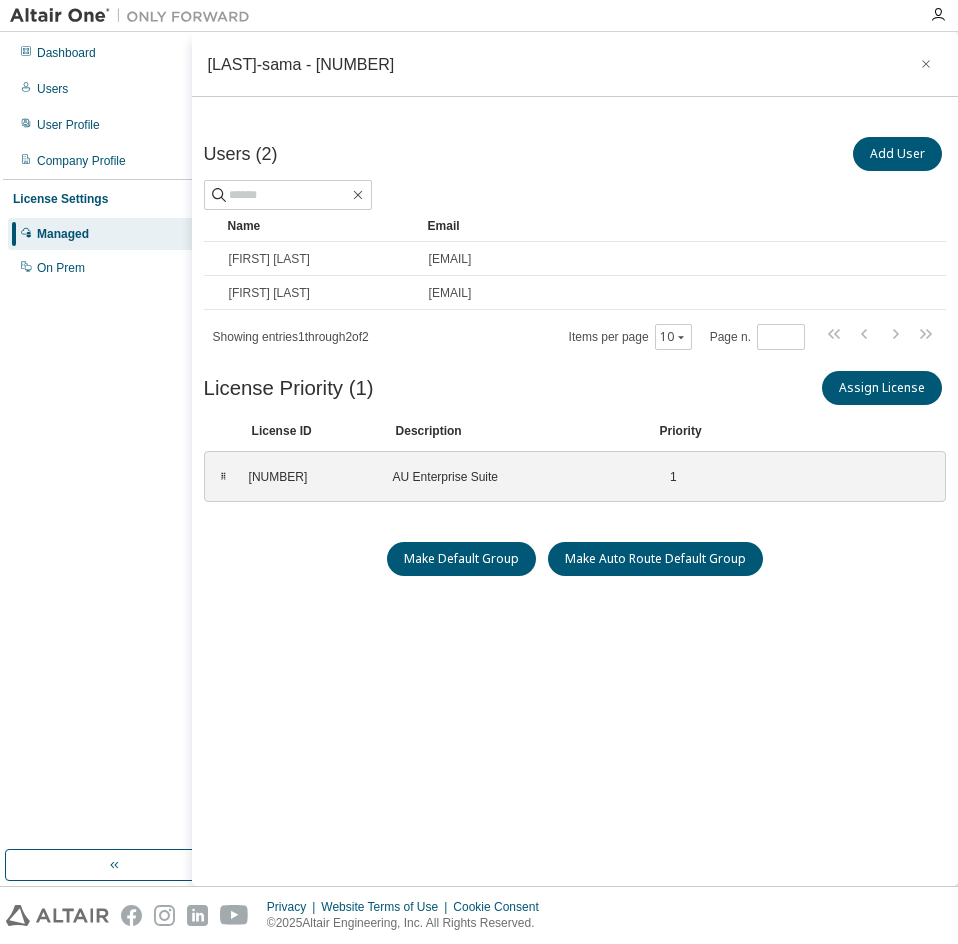 click on "Managed" at bounding box center [114, 234] 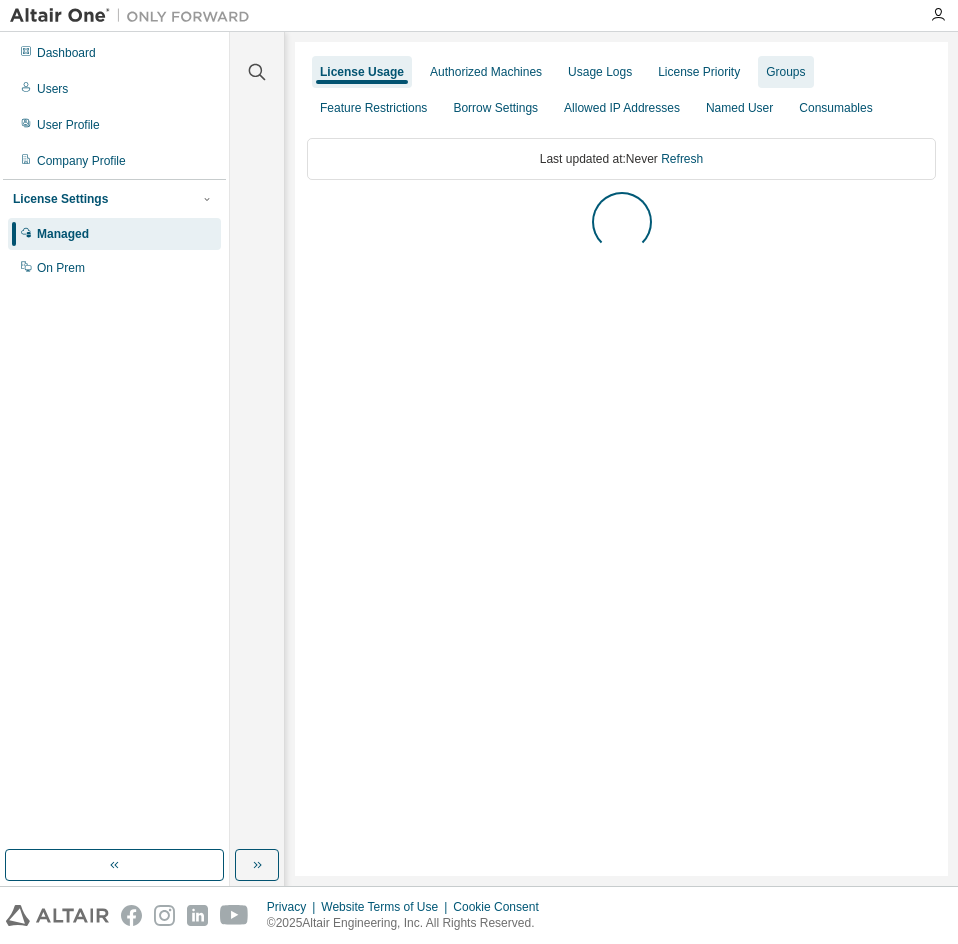 click on "Groups" at bounding box center [785, 72] 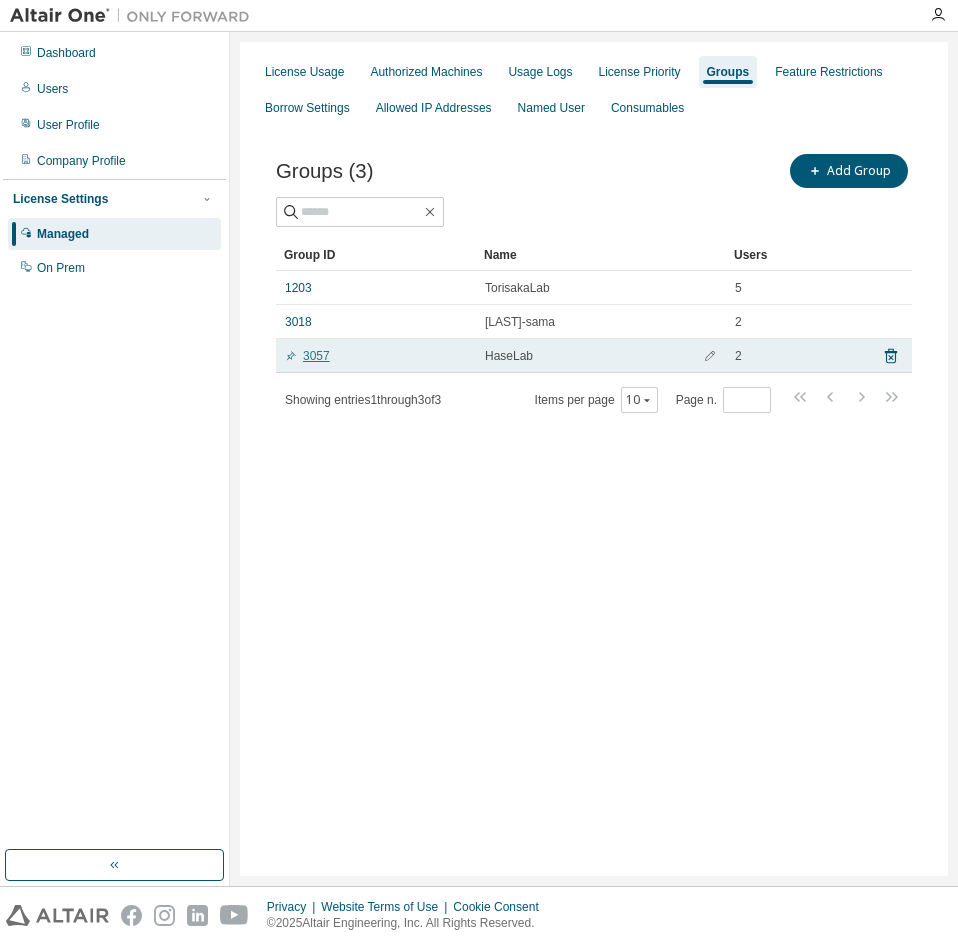 click on "3057" at bounding box center [307, 356] 